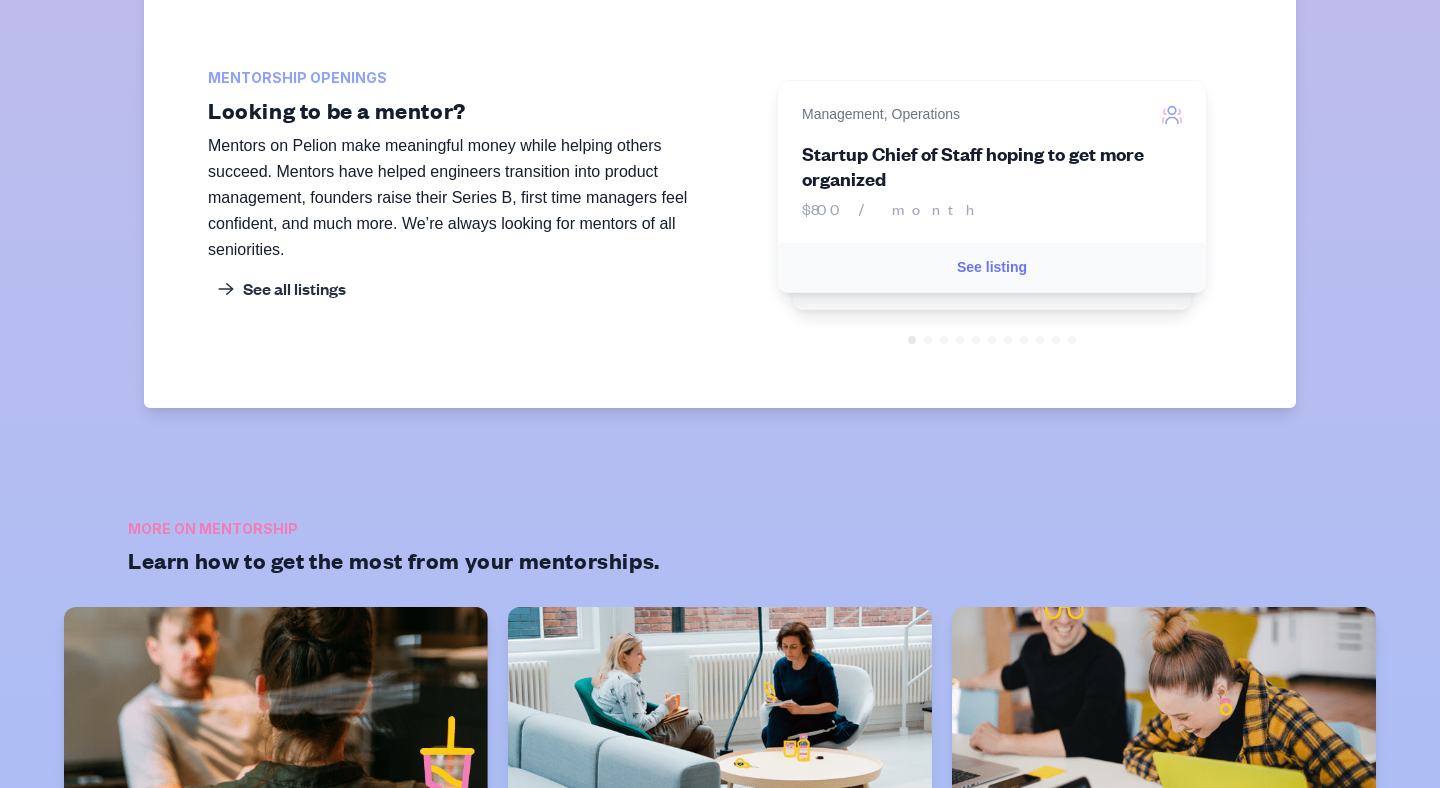 scroll, scrollTop: 2805, scrollLeft: 0, axis: vertical 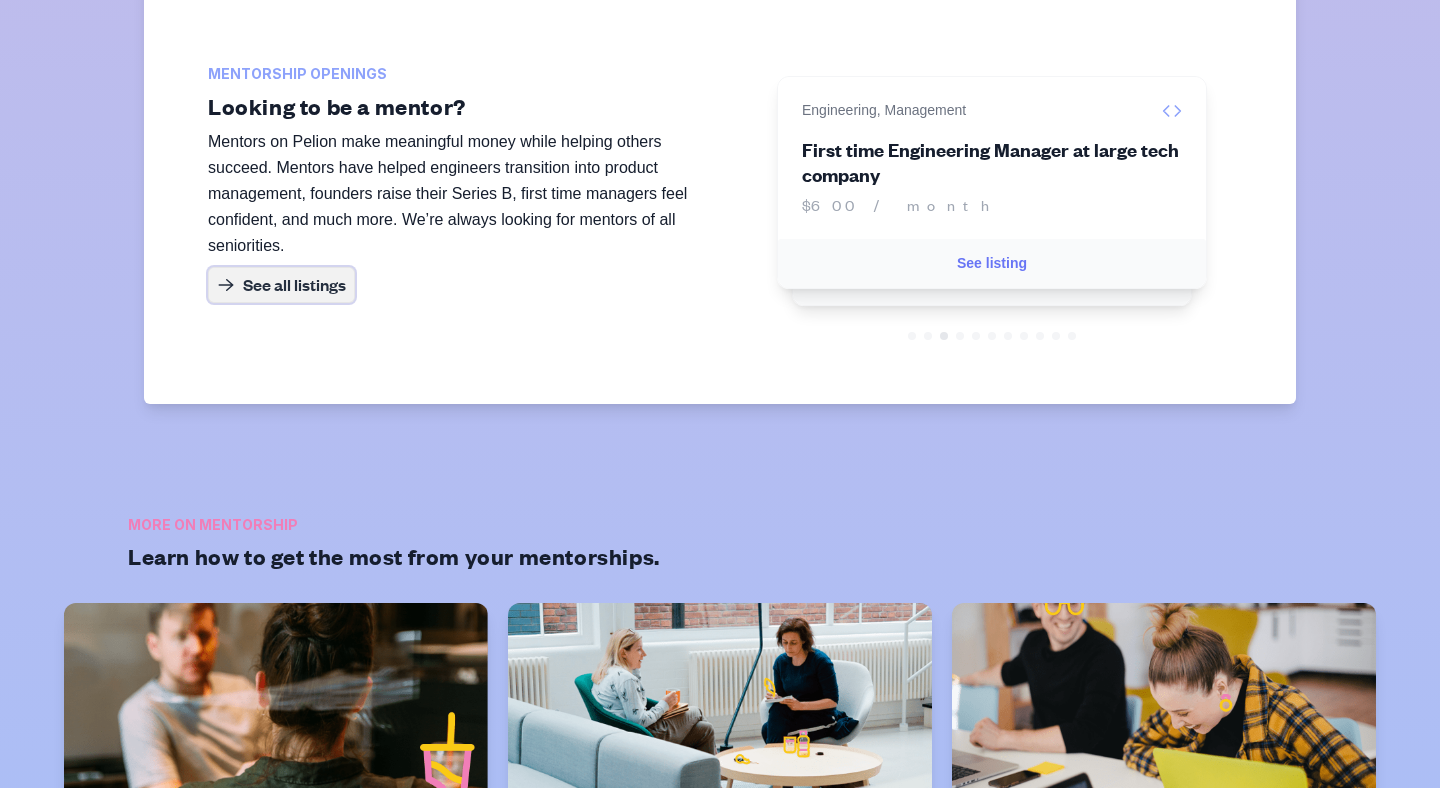 click on "See all listings" at bounding box center [281, 285] 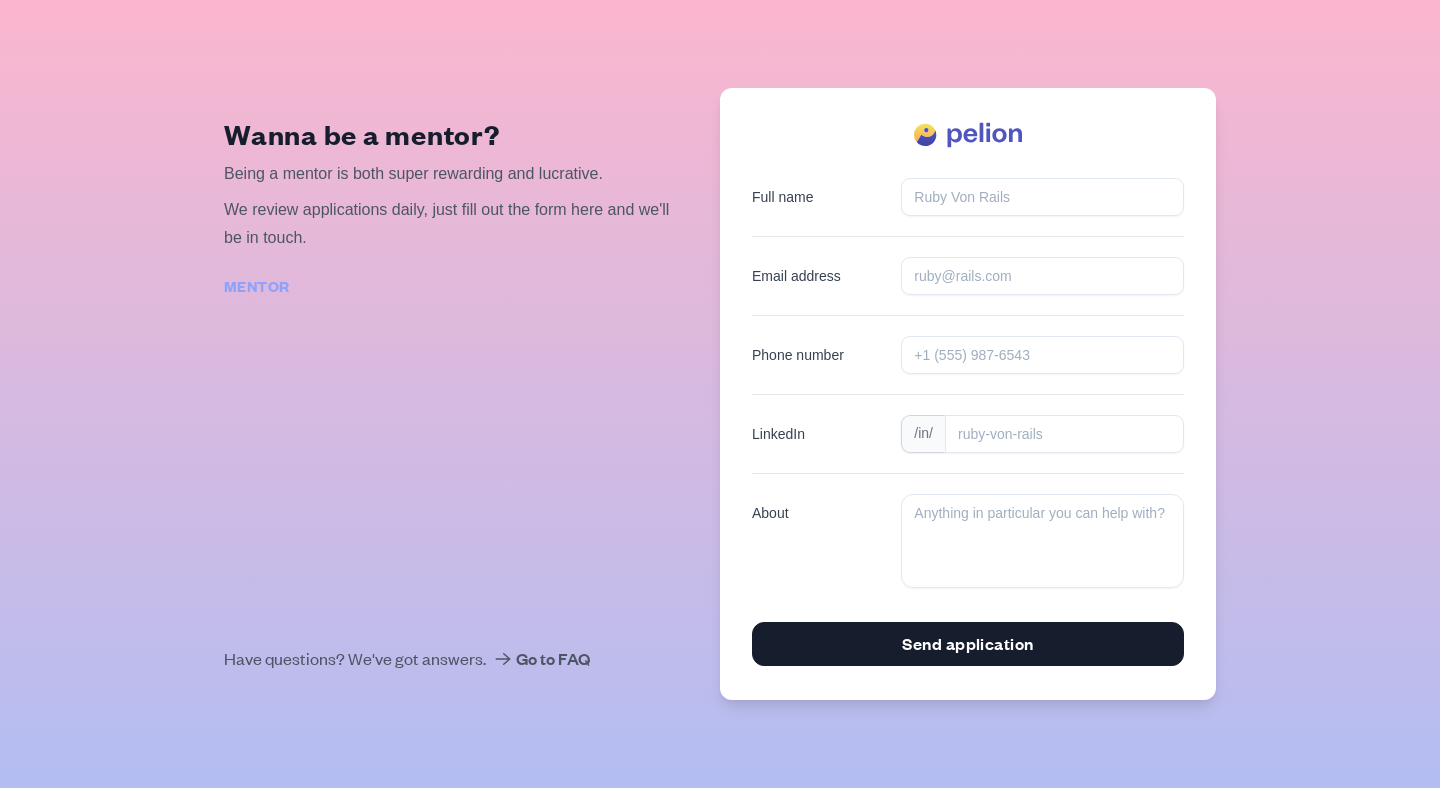 scroll, scrollTop: 0, scrollLeft: 0, axis: both 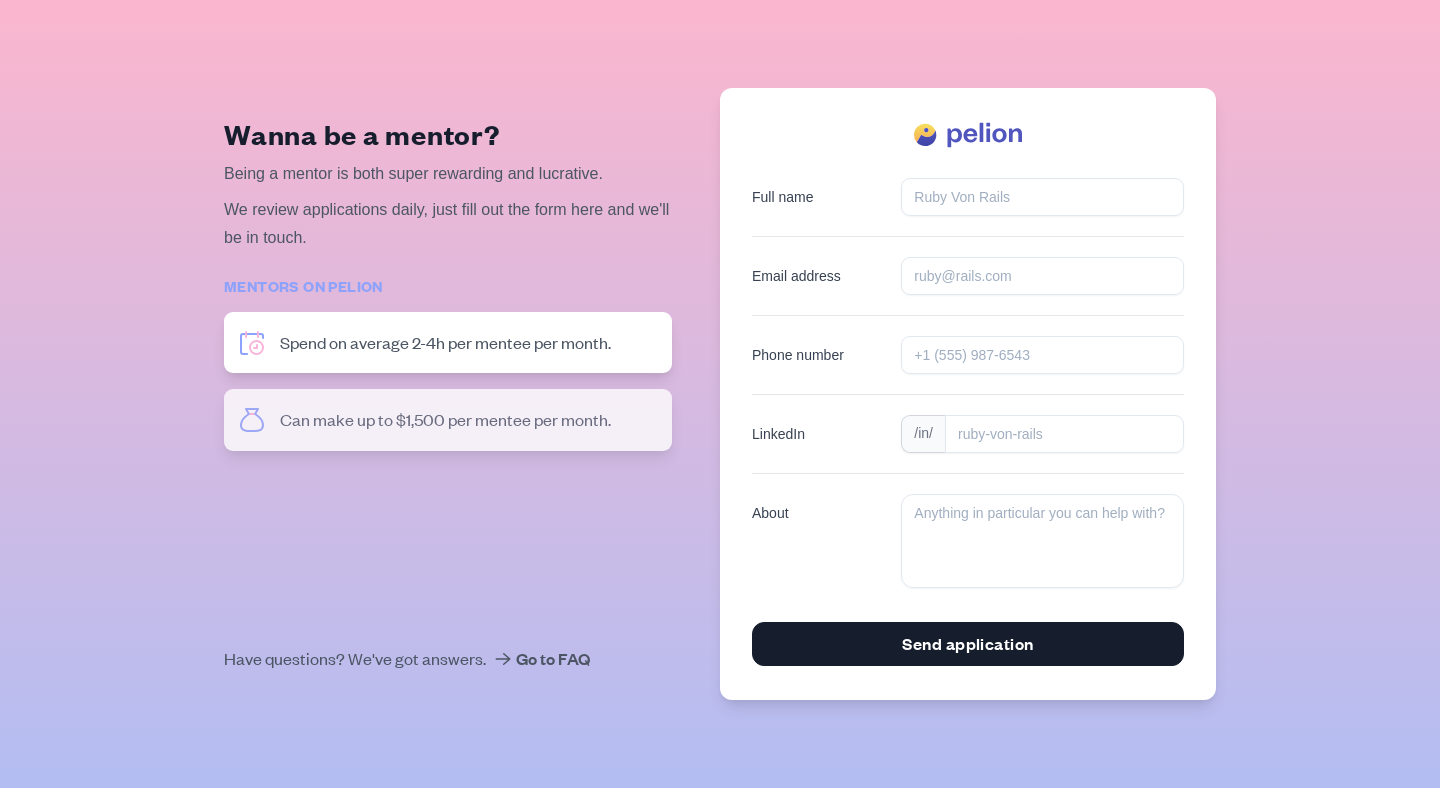 click on "Wanna be a mentor? Being a mentor is both super rewarding and lucrative. We review applications daily, just fill out the form here and we'll be in touch. Mentors on Pelion Spend on average 2-4h per mentee per month. Can make up to $1,500 per mentee per month. Are in completely control of their commitment. Come from all backgrounds and seniorities. Have questions? We've got answers.   Go to FAQ" at bounding box center [472, 394] 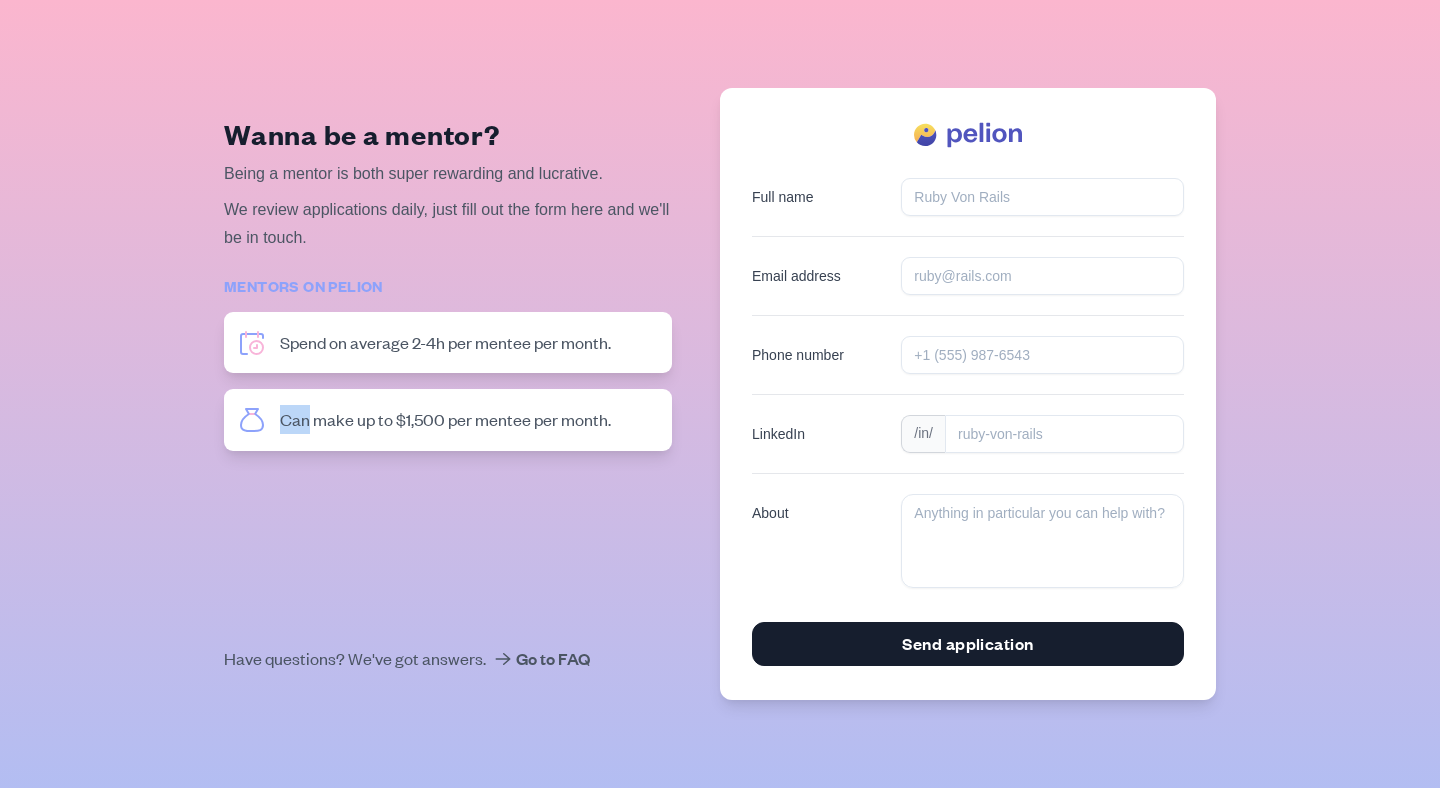 click on "Wanna be a mentor? Being a mentor is both super rewarding and lucrative. We review applications daily, just fill out the form here and we'll be in touch. Mentors on Pelion Spend on average 2-4h per mentee per month. Can make up to $1,500 per mentee per month. Are in completely control of their commitment. Come from all backgrounds and seniorities. Have questions? We've got answers.   Go to FAQ" at bounding box center [472, 394] 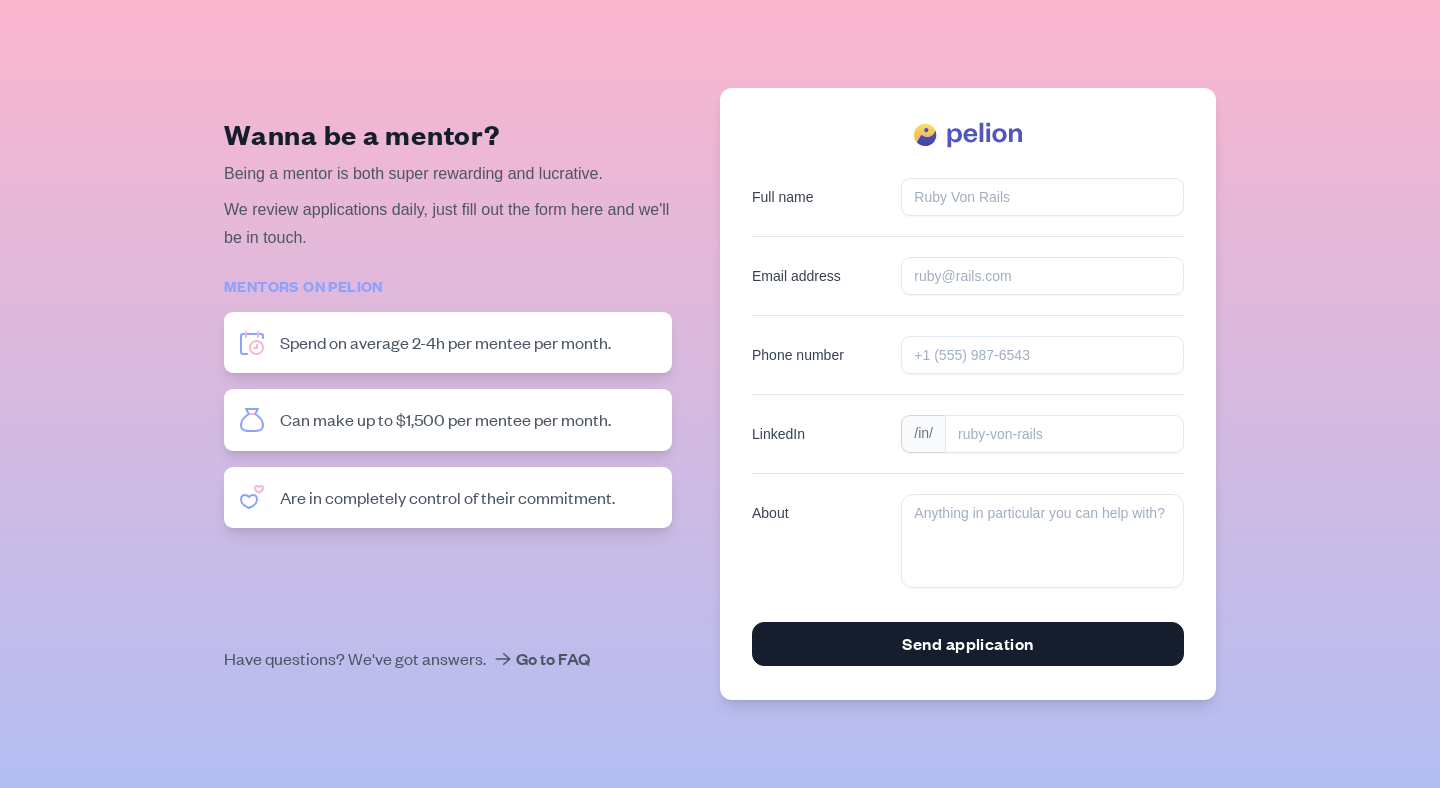 click on "Wanna be a mentor? Being a mentor is both super rewarding and lucrative. We review applications daily, just fill out the form here and we'll be in touch. Mentors on Pelion Spend on average 2-4h per mentee per month. Can make up to $1,500 per mentee per month. Are in completely control of their commitment. Come from all backgrounds and seniorities. Have questions? We've got answers.   Go to FAQ" at bounding box center (472, 394) 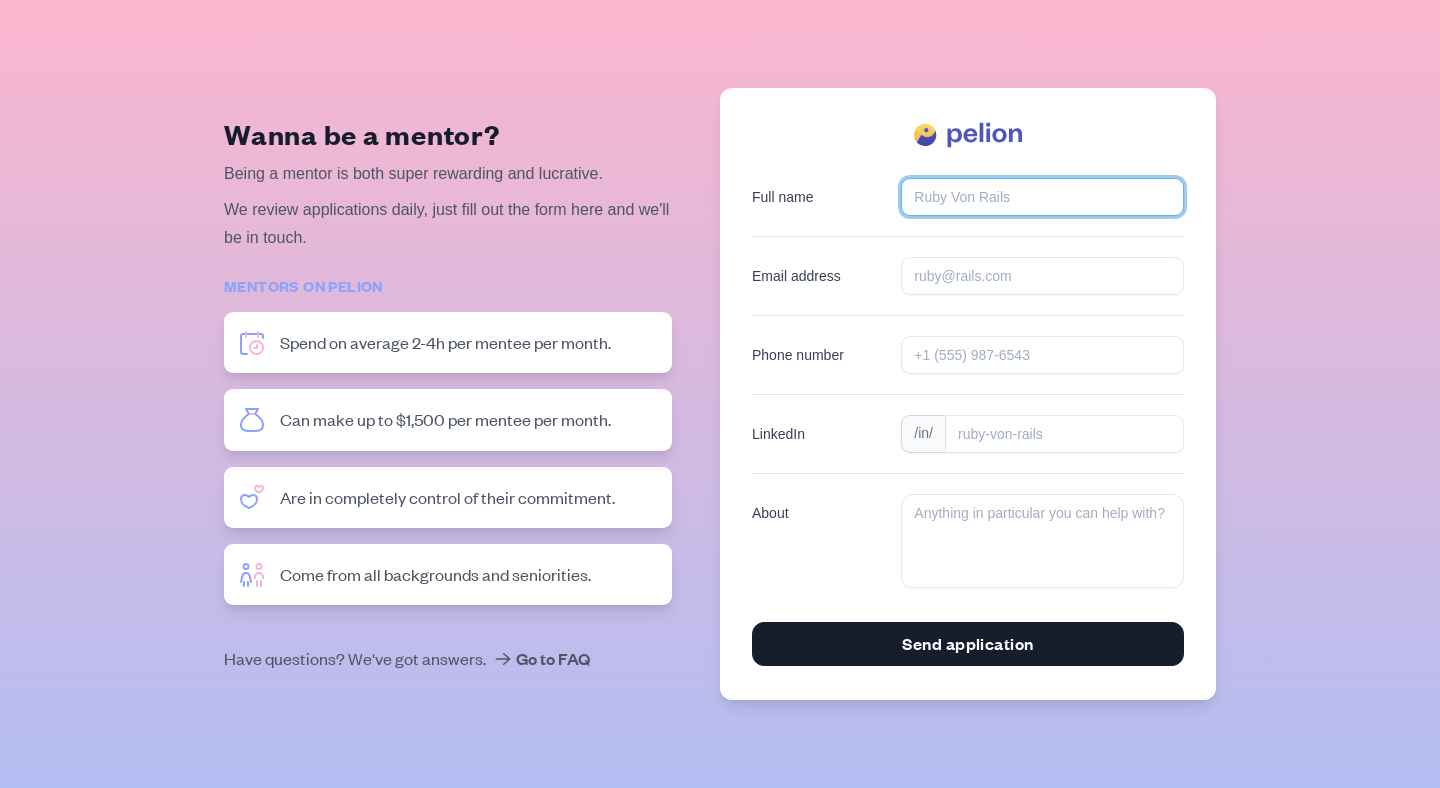 click on "[FULL NAME]" at bounding box center [1042, 197] 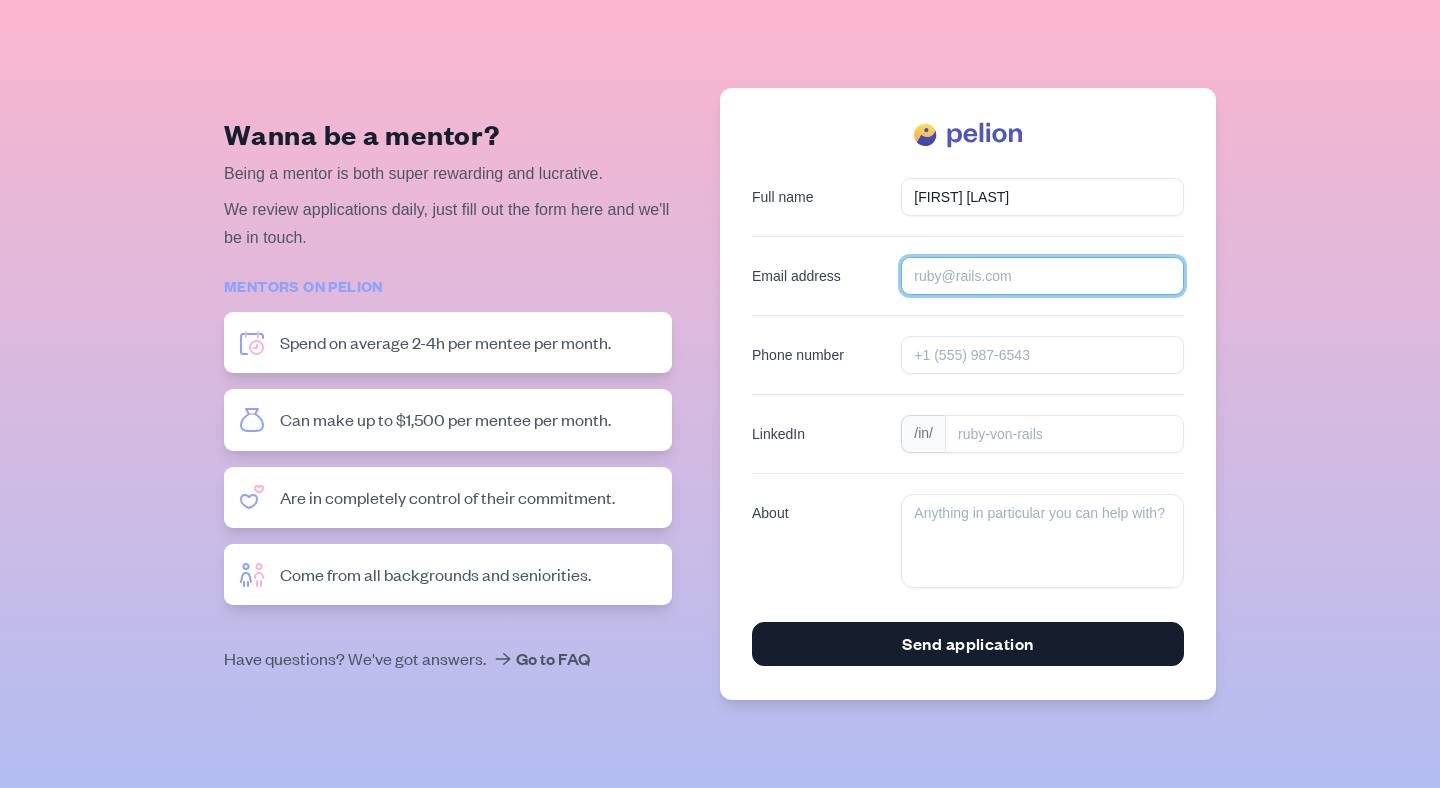 type on "[EMAIL]" 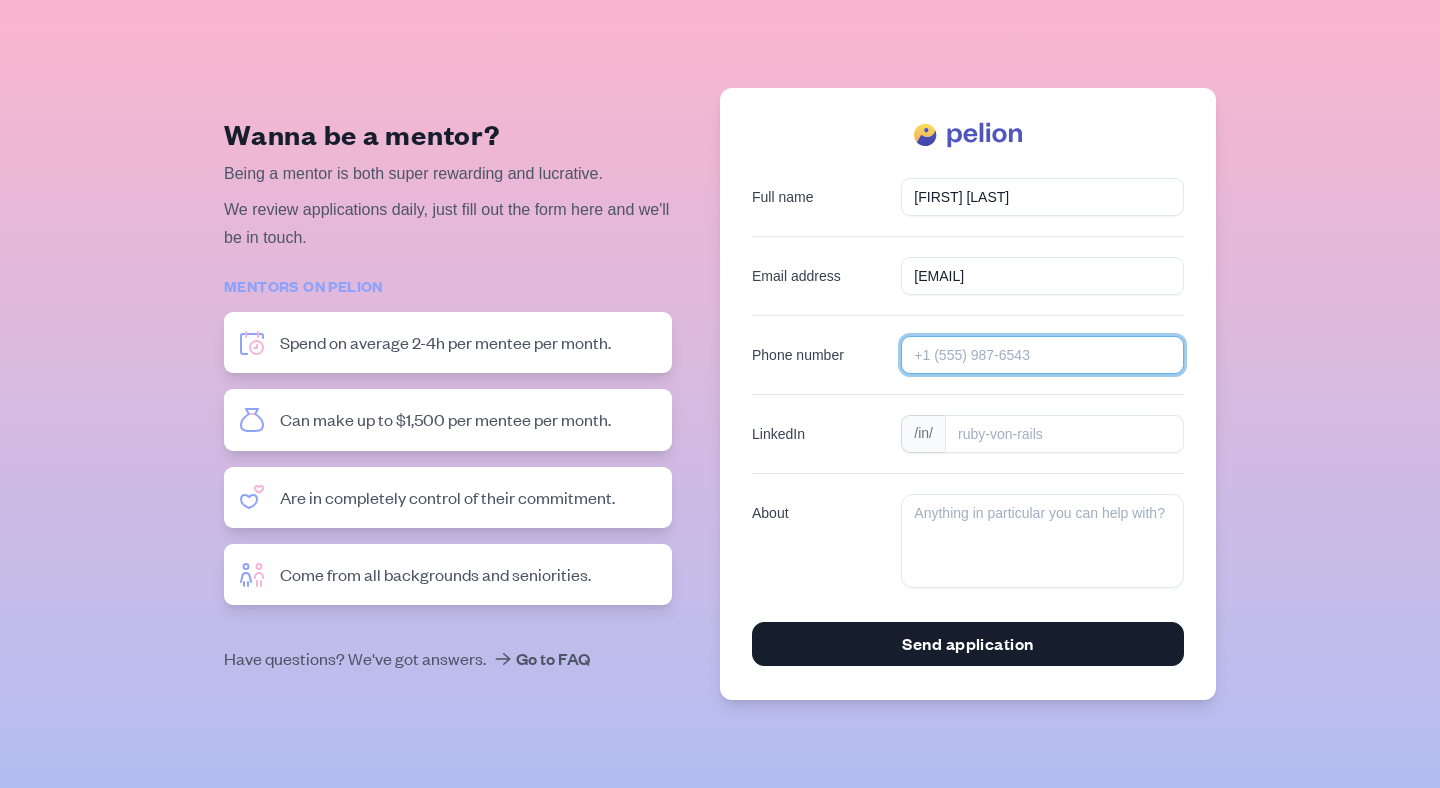 type on "[COUNTRYCODE][PHONE]" 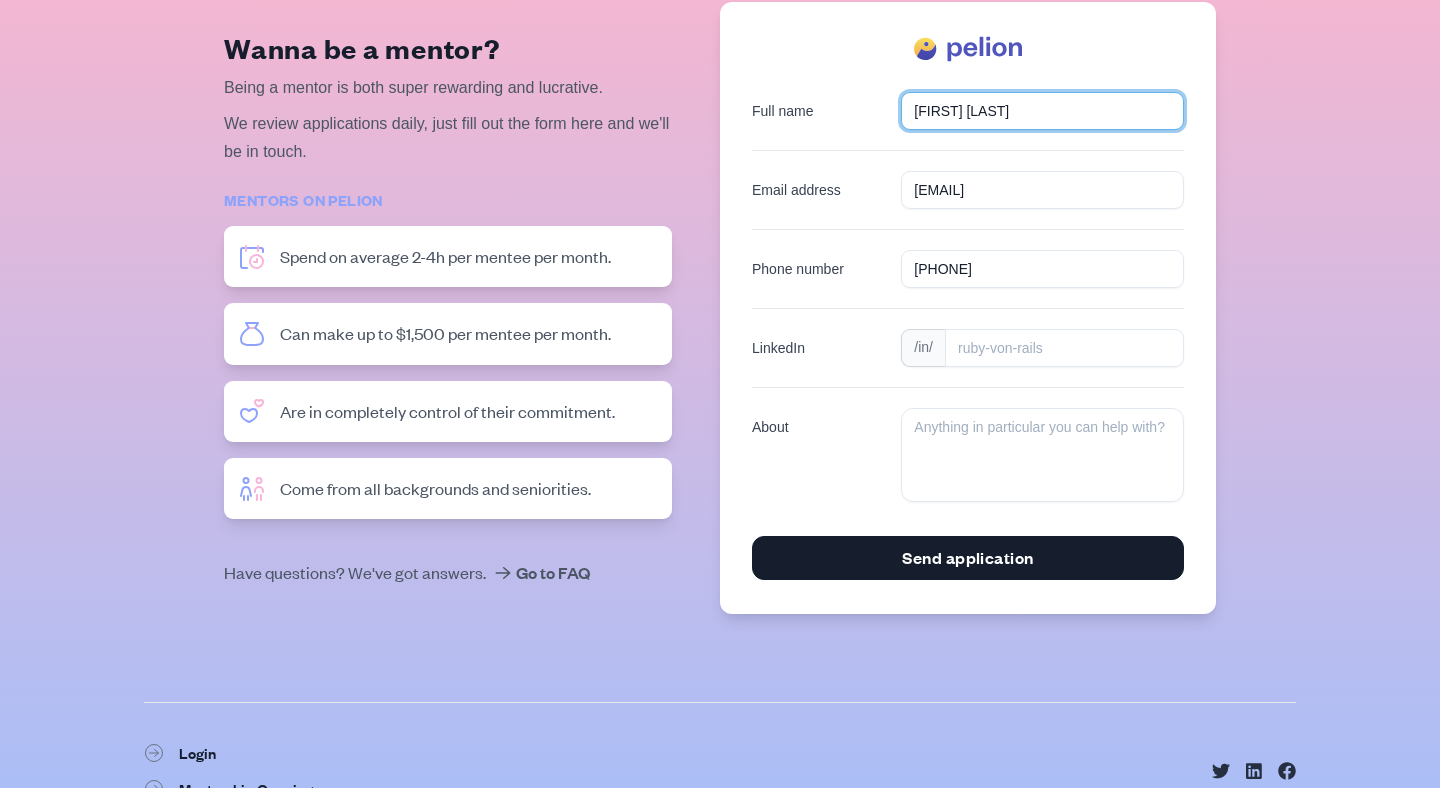 scroll, scrollTop: 173, scrollLeft: 0, axis: vertical 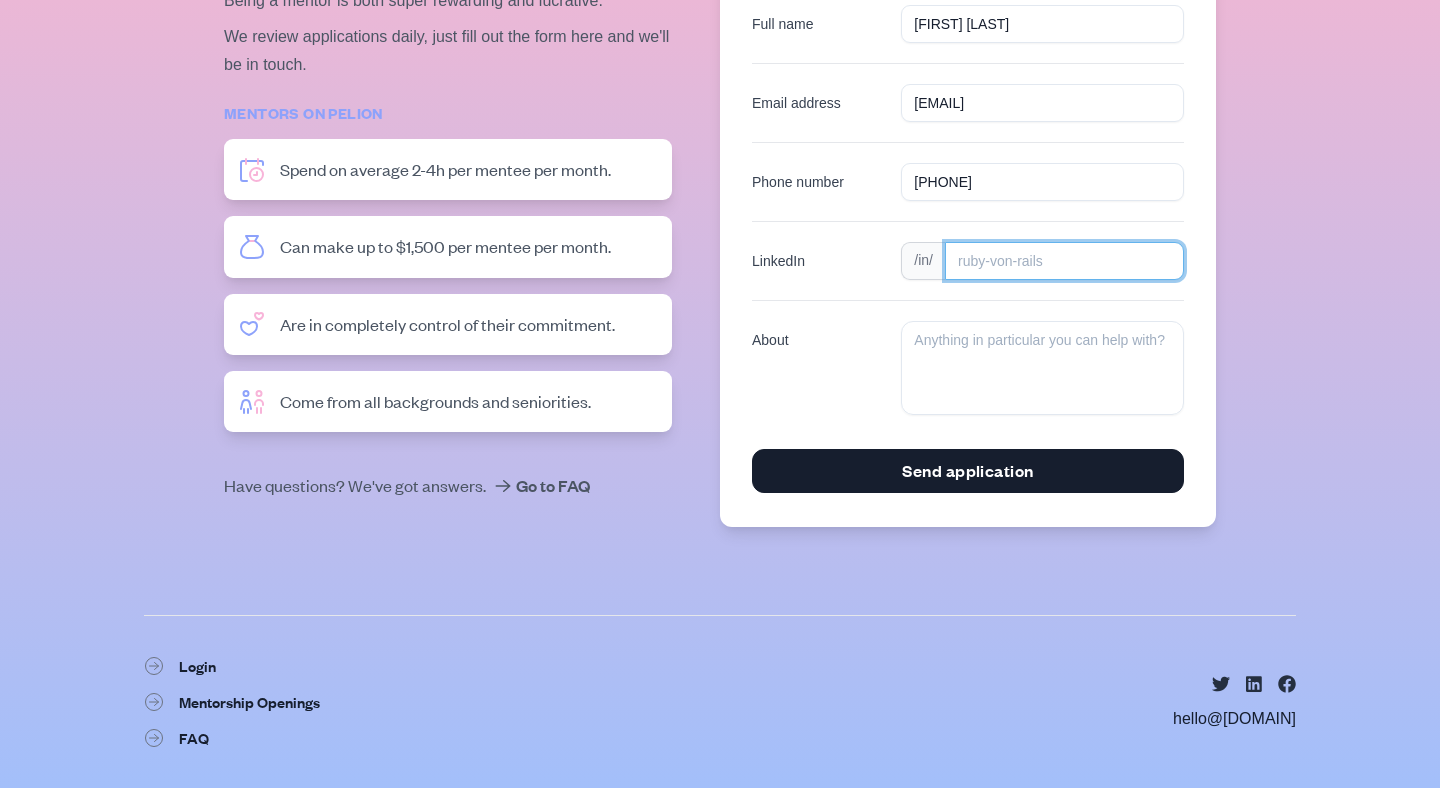 click on "LinkedIn" at bounding box center (1064, 261) 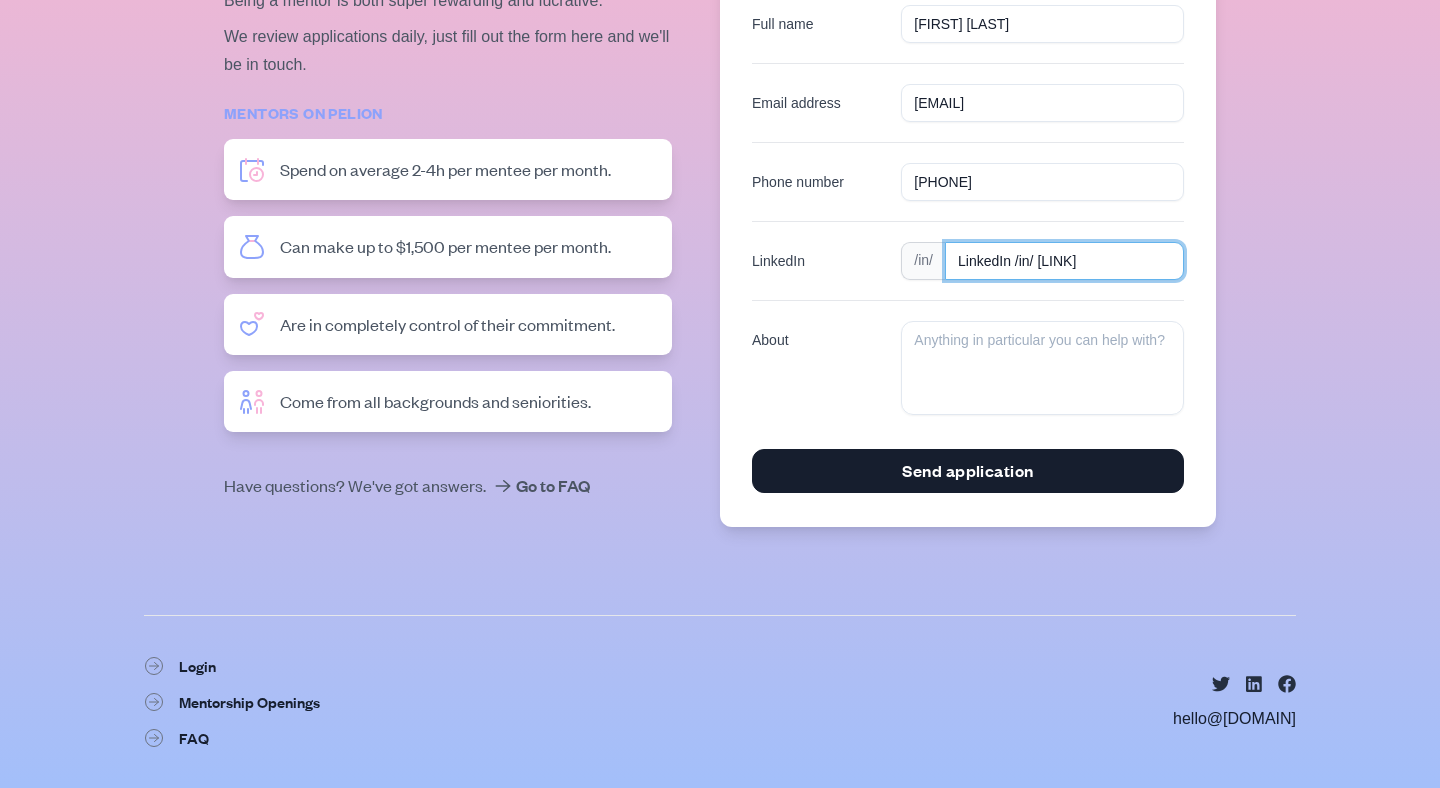 drag, startPoint x: 1143, startPoint y: 259, endPoint x: 889, endPoint y: 253, distance: 254.07086 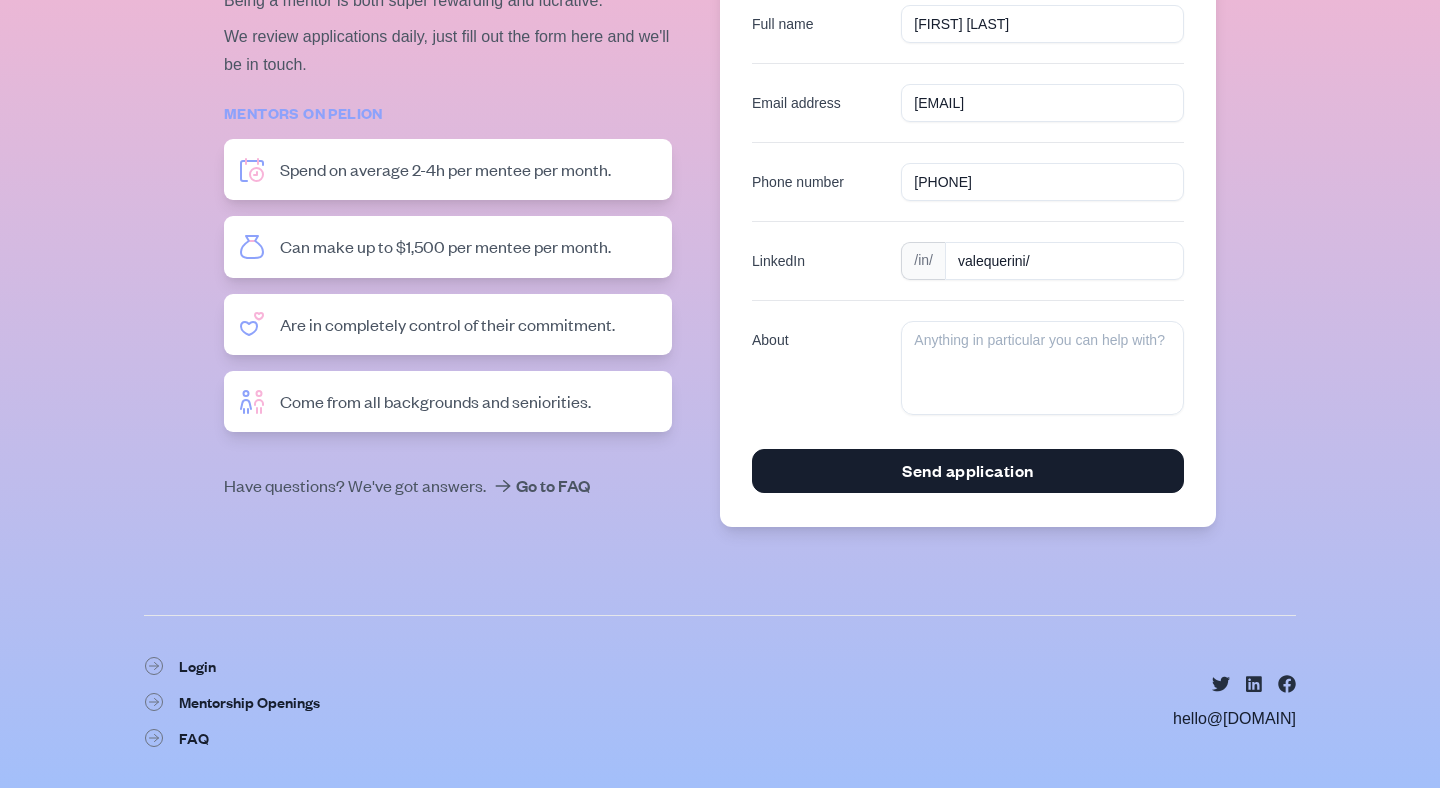 click on "About" at bounding box center (968, 357) 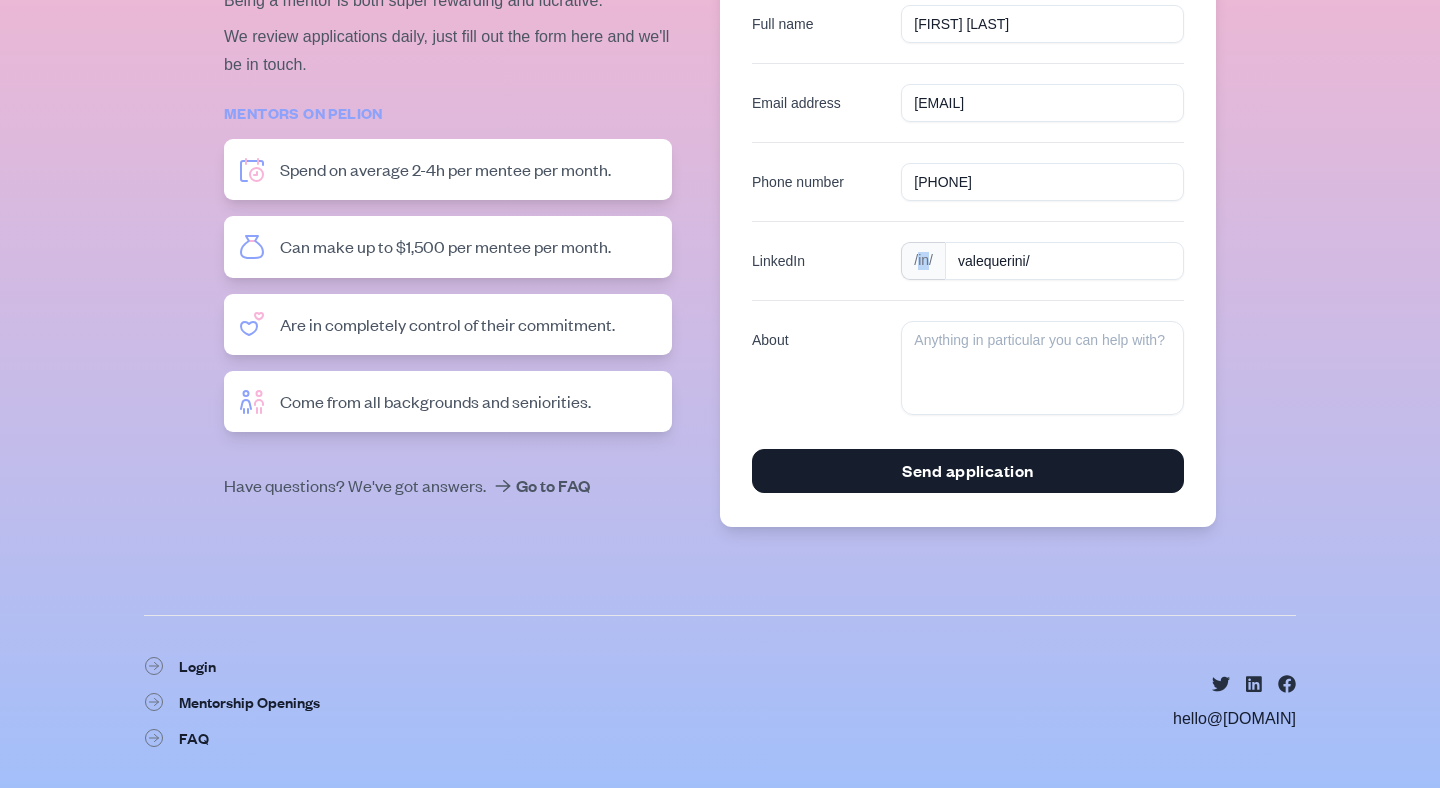 click on "/in/" at bounding box center (923, 261) 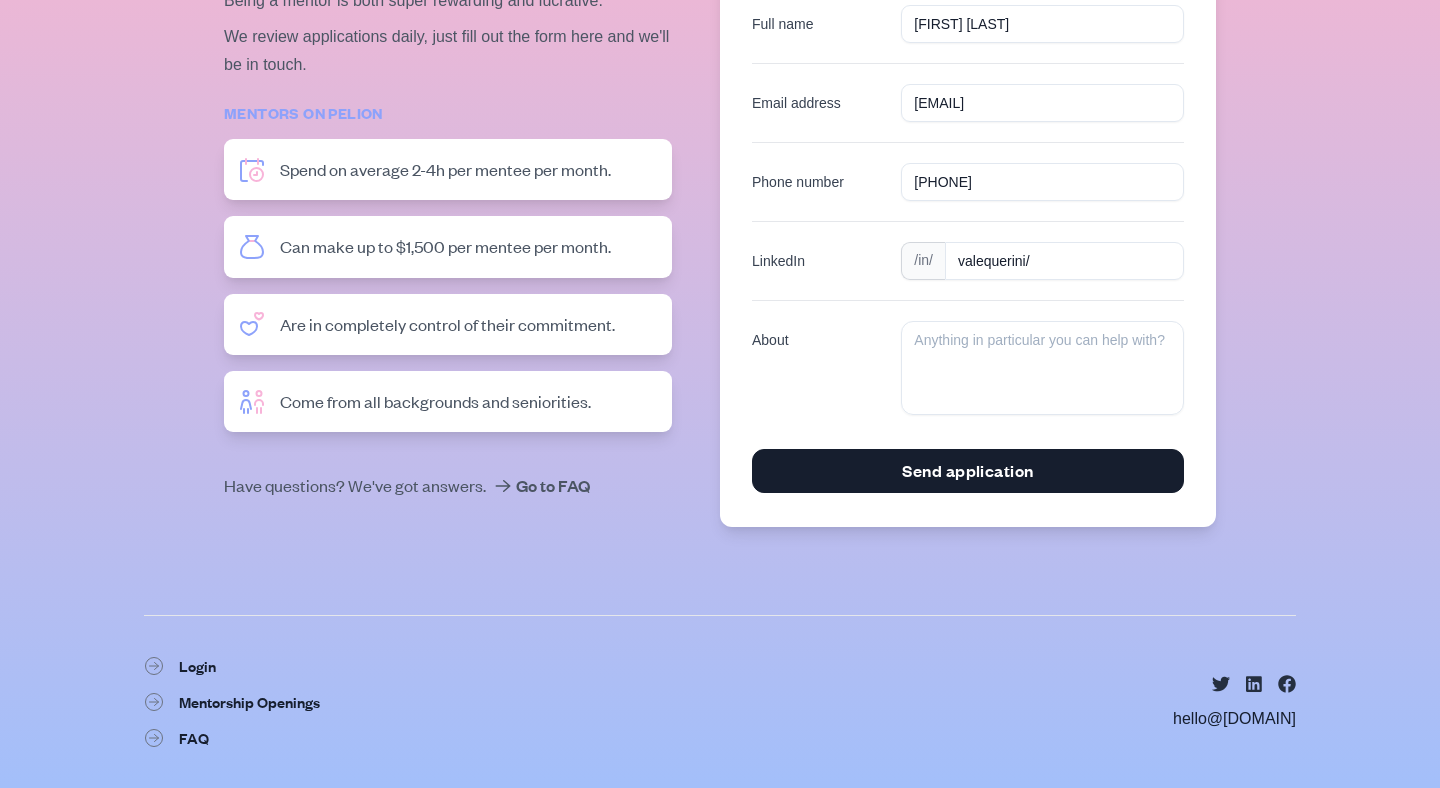 click on "/in/" at bounding box center (923, 261) 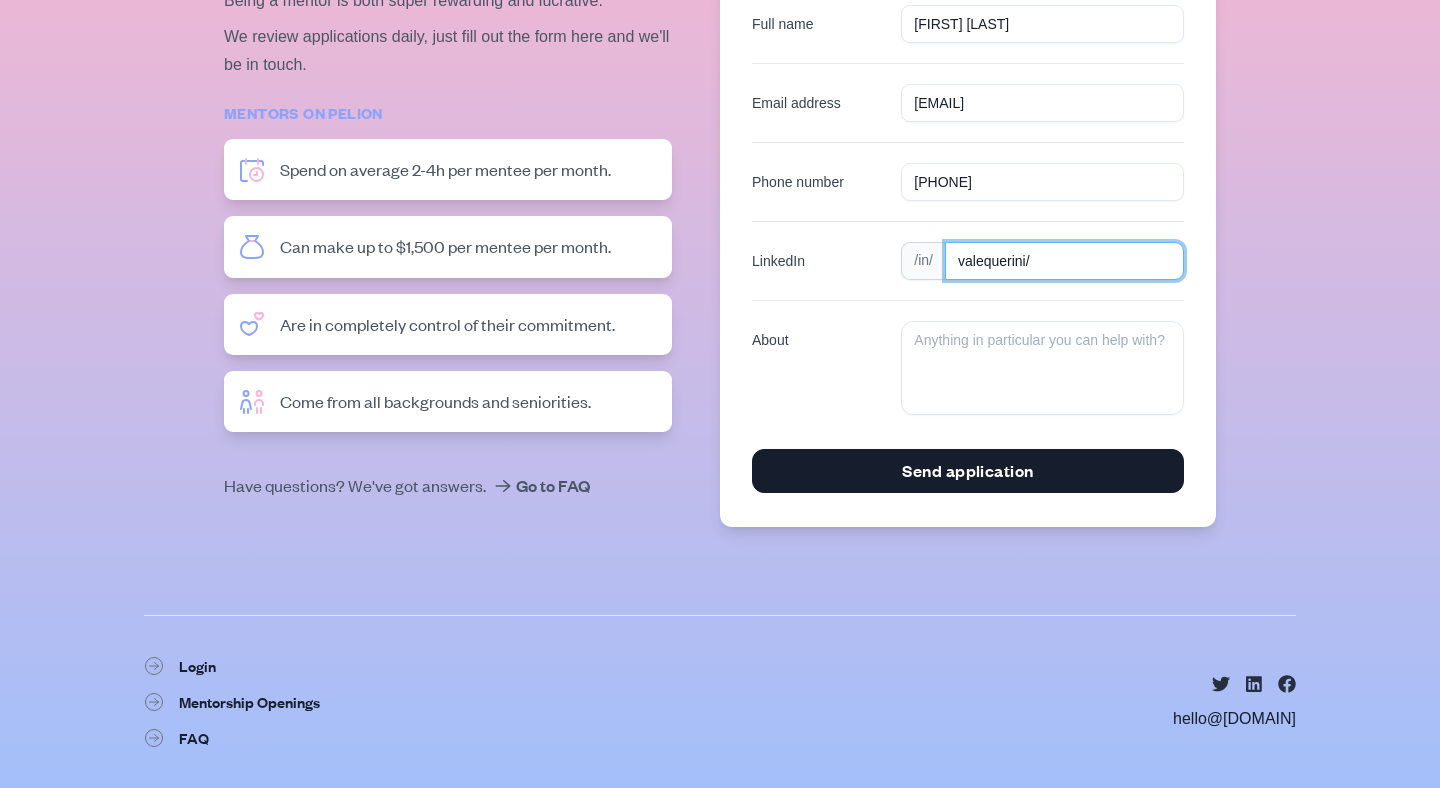 click on "valequerini/" at bounding box center [1064, 261] 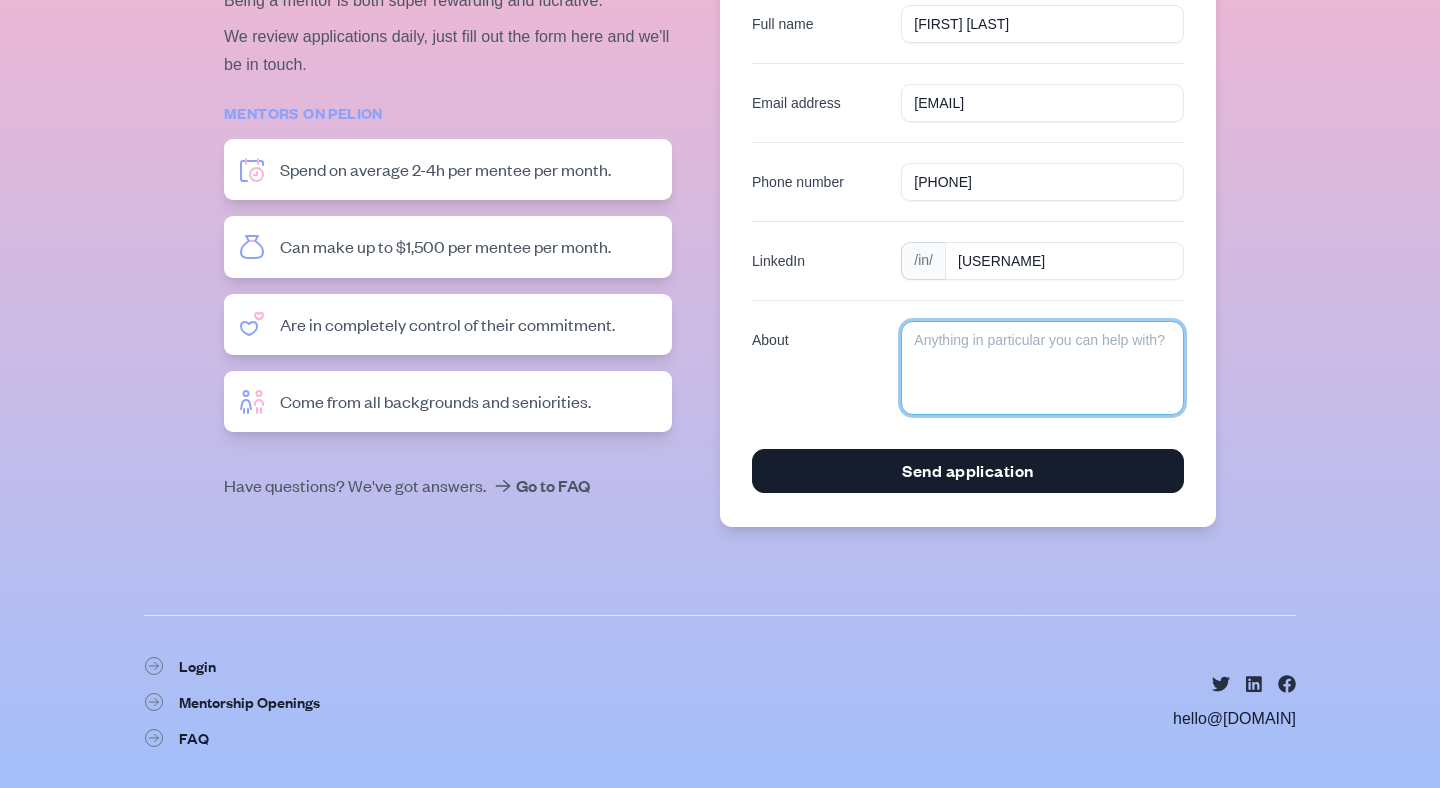 click at bounding box center [1042, 368] 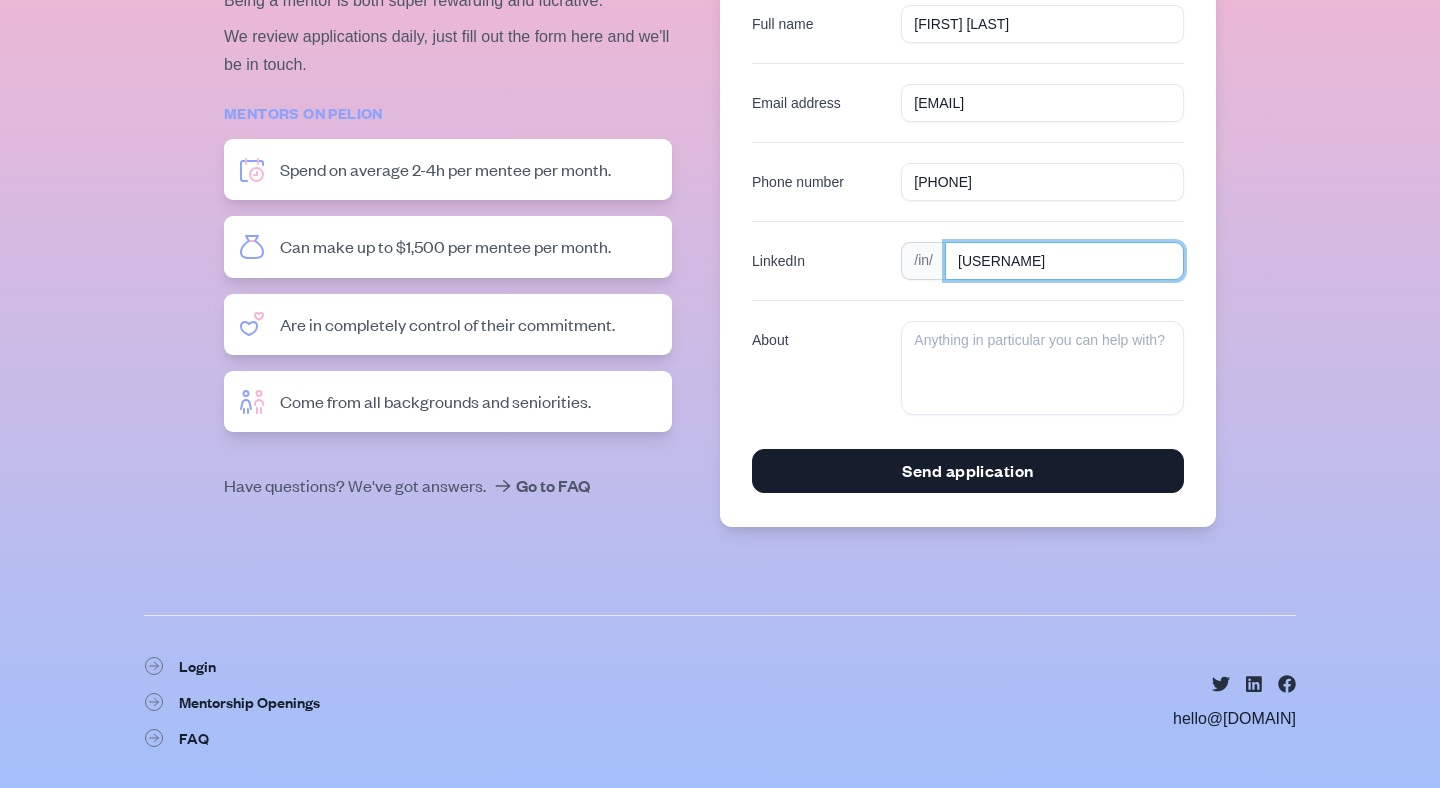 click on "valequerini" at bounding box center (1064, 261) 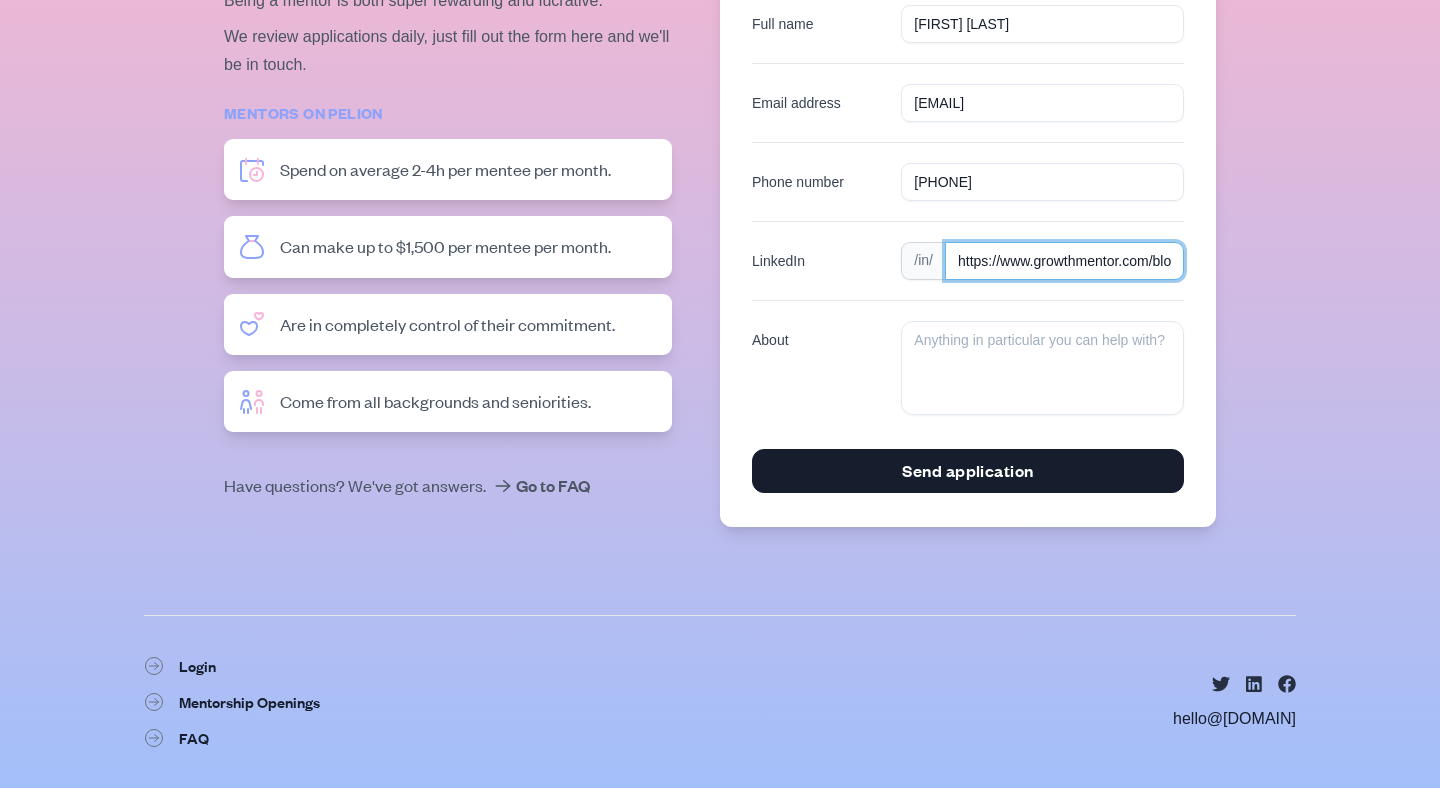 scroll, scrollTop: 0, scrollLeft: 715, axis: horizontal 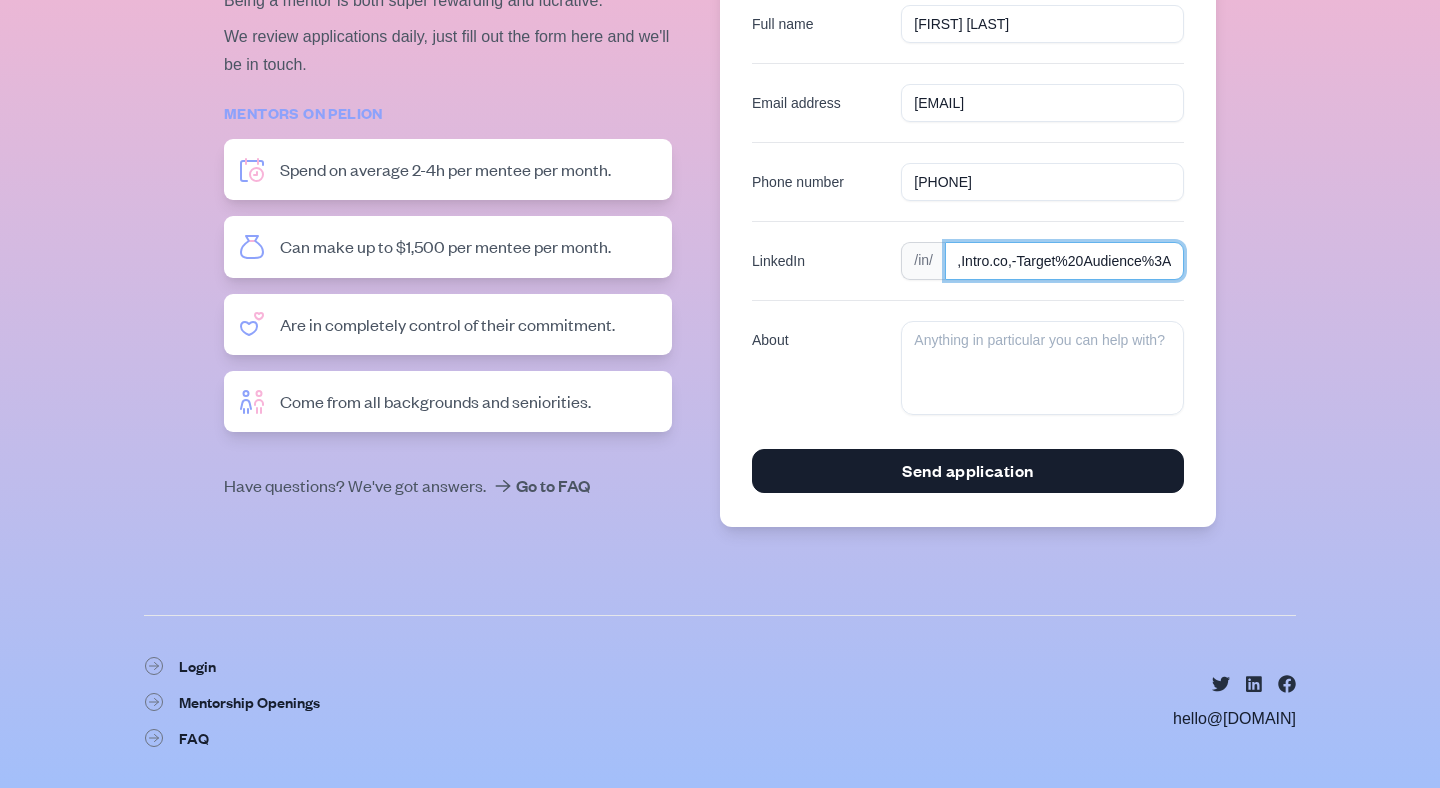 type on "valequerini" 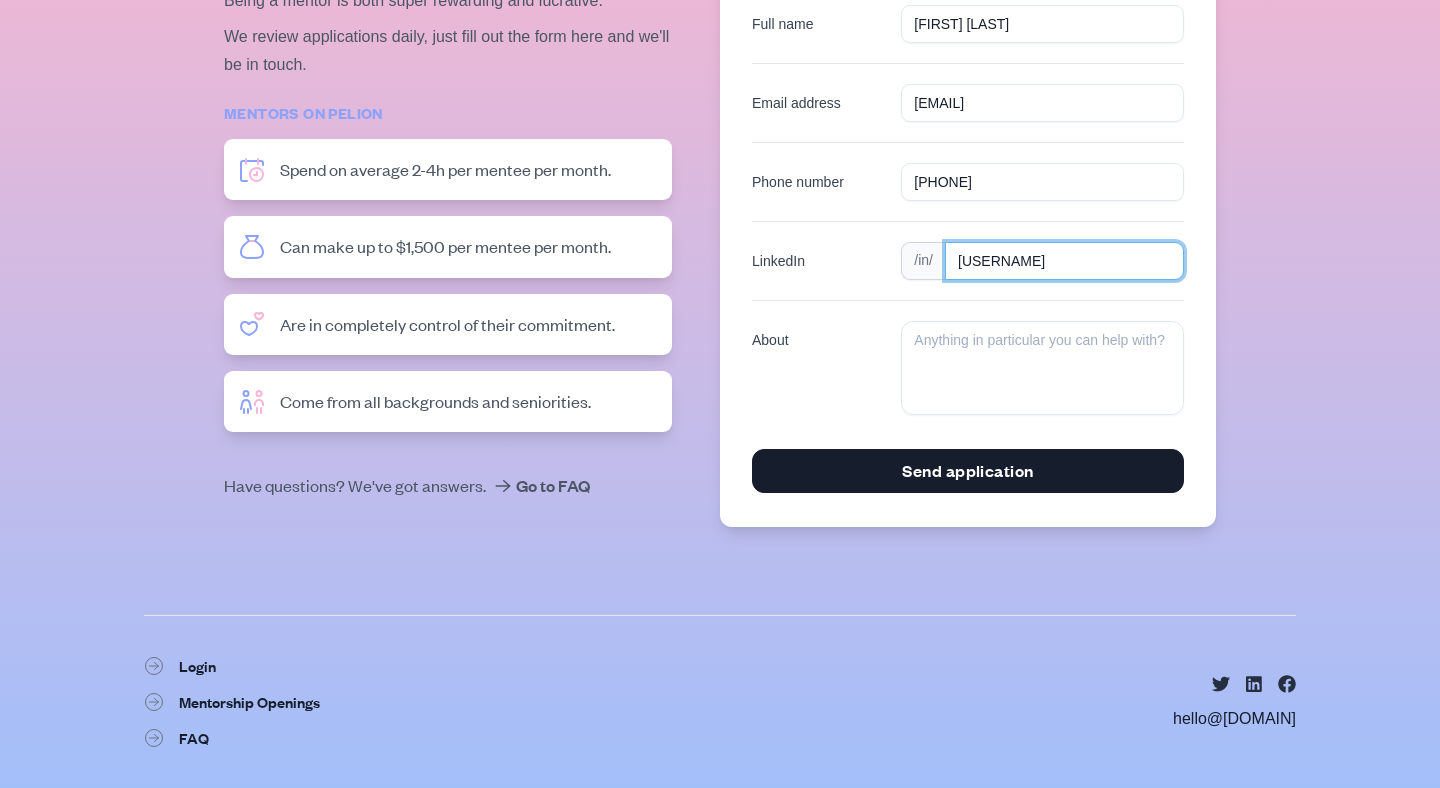 scroll, scrollTop: 0, scrollLeft: 0, axis: both 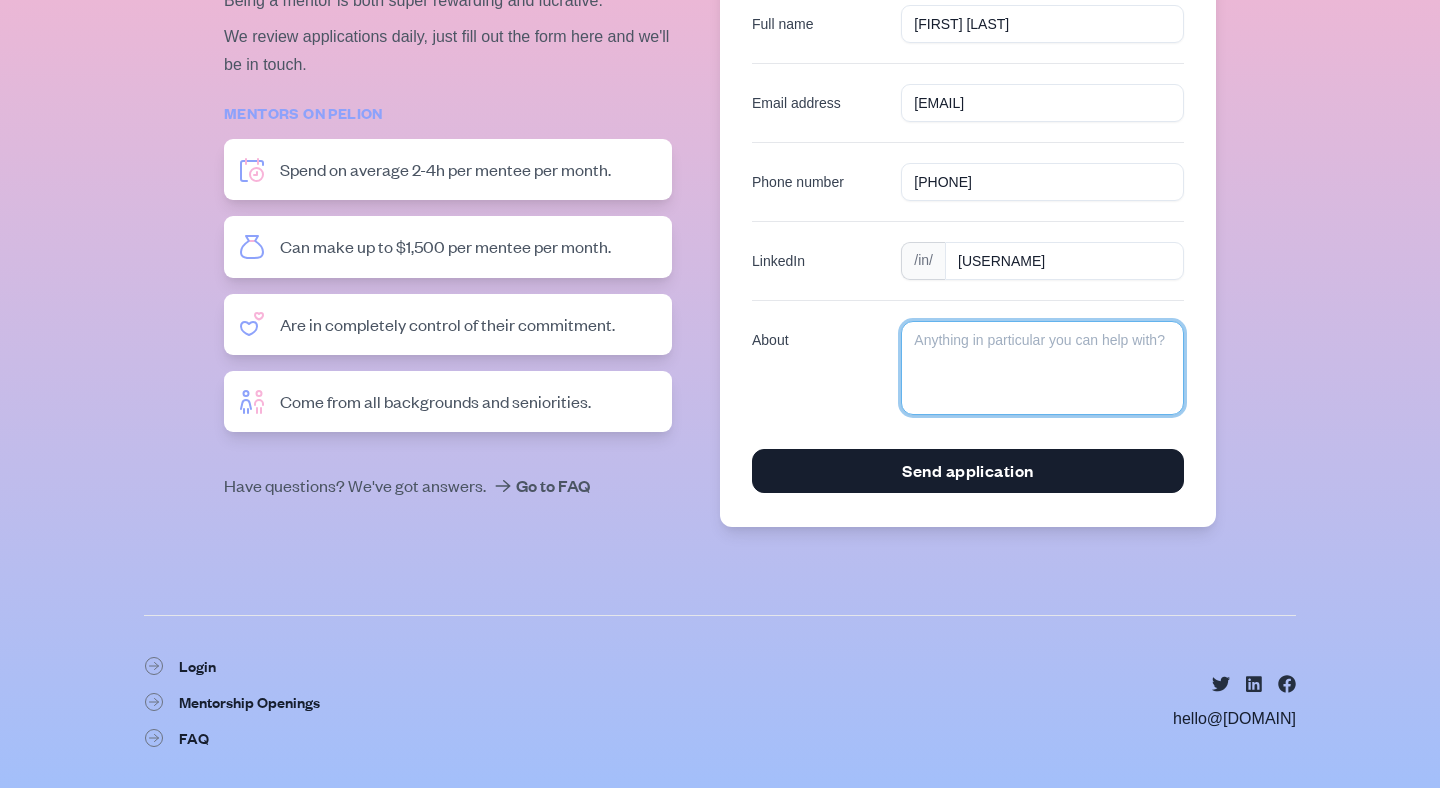 click at bounding box center (1042, 368) 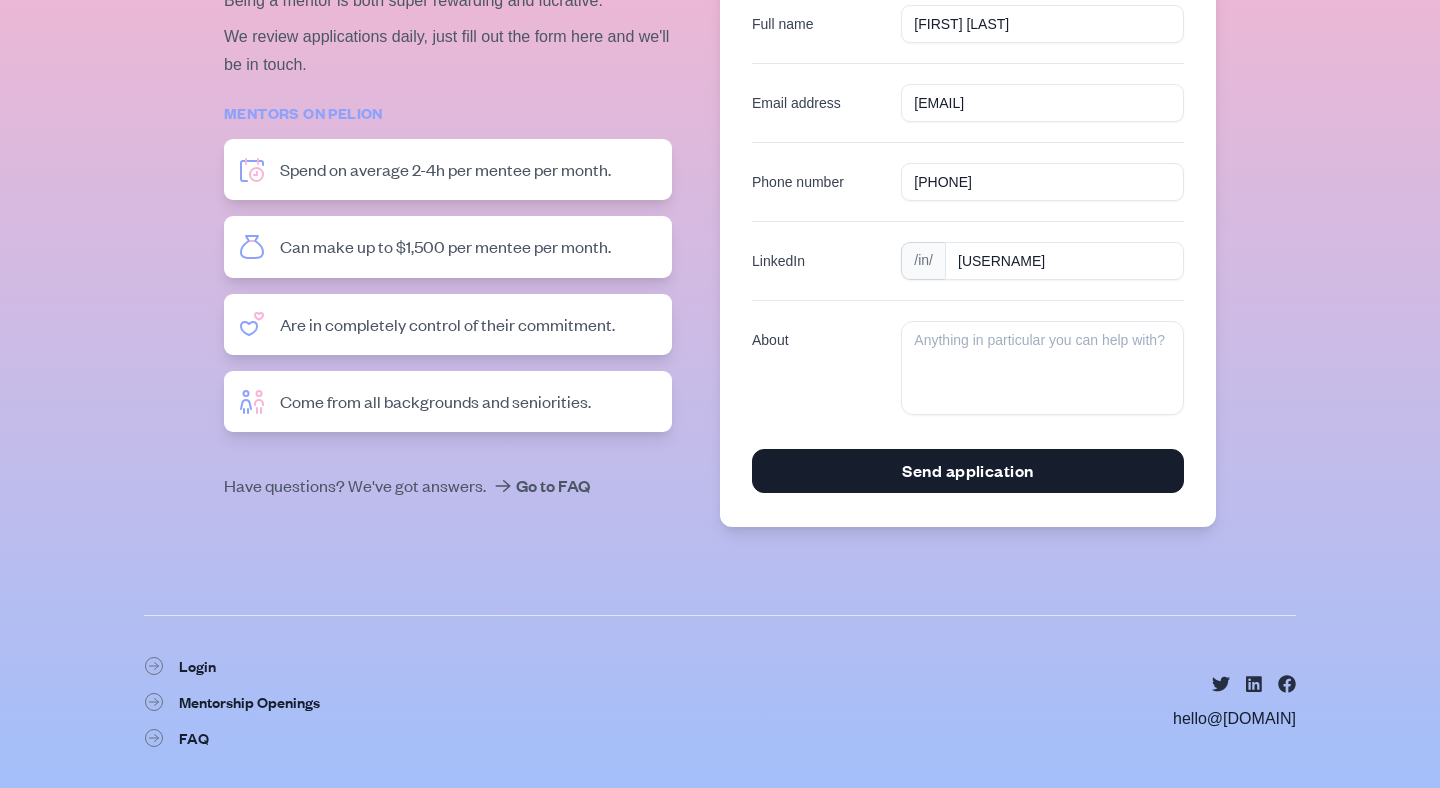click on "/in/" at bounding box center (923, 261) 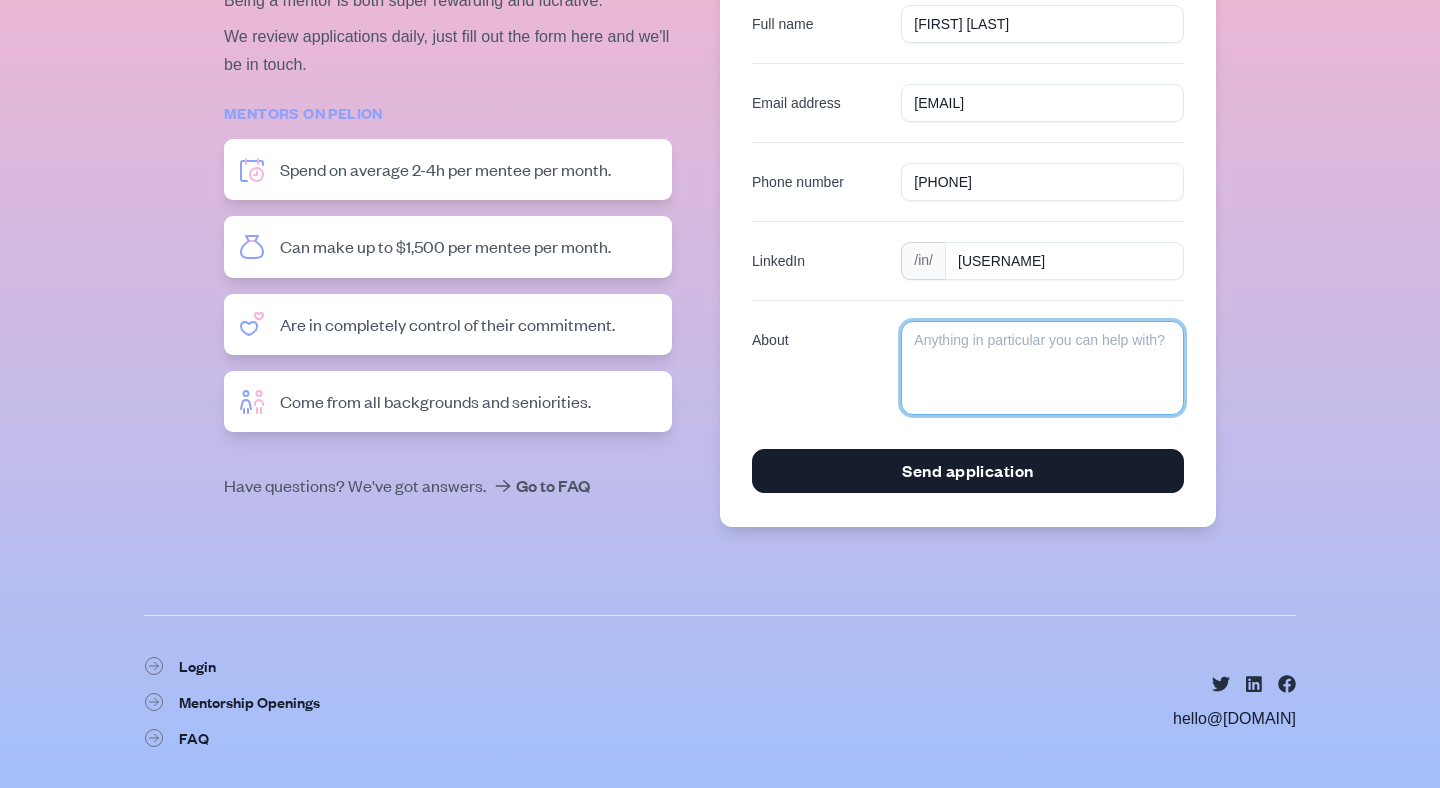 click at bounding box center [1042, 368] 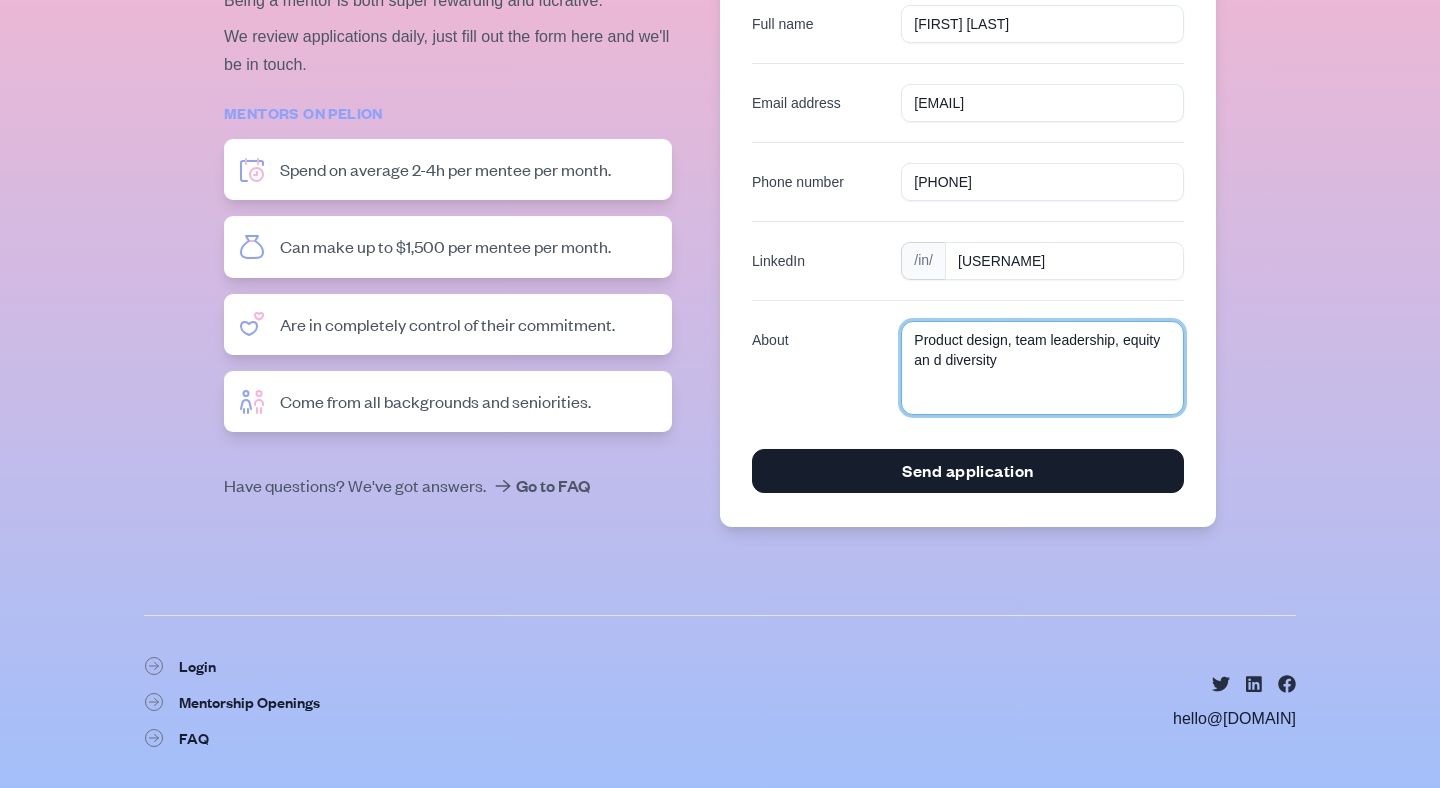 click on "Product design, team leadership, equity an d diversity" at bounding box center (1042, 368) 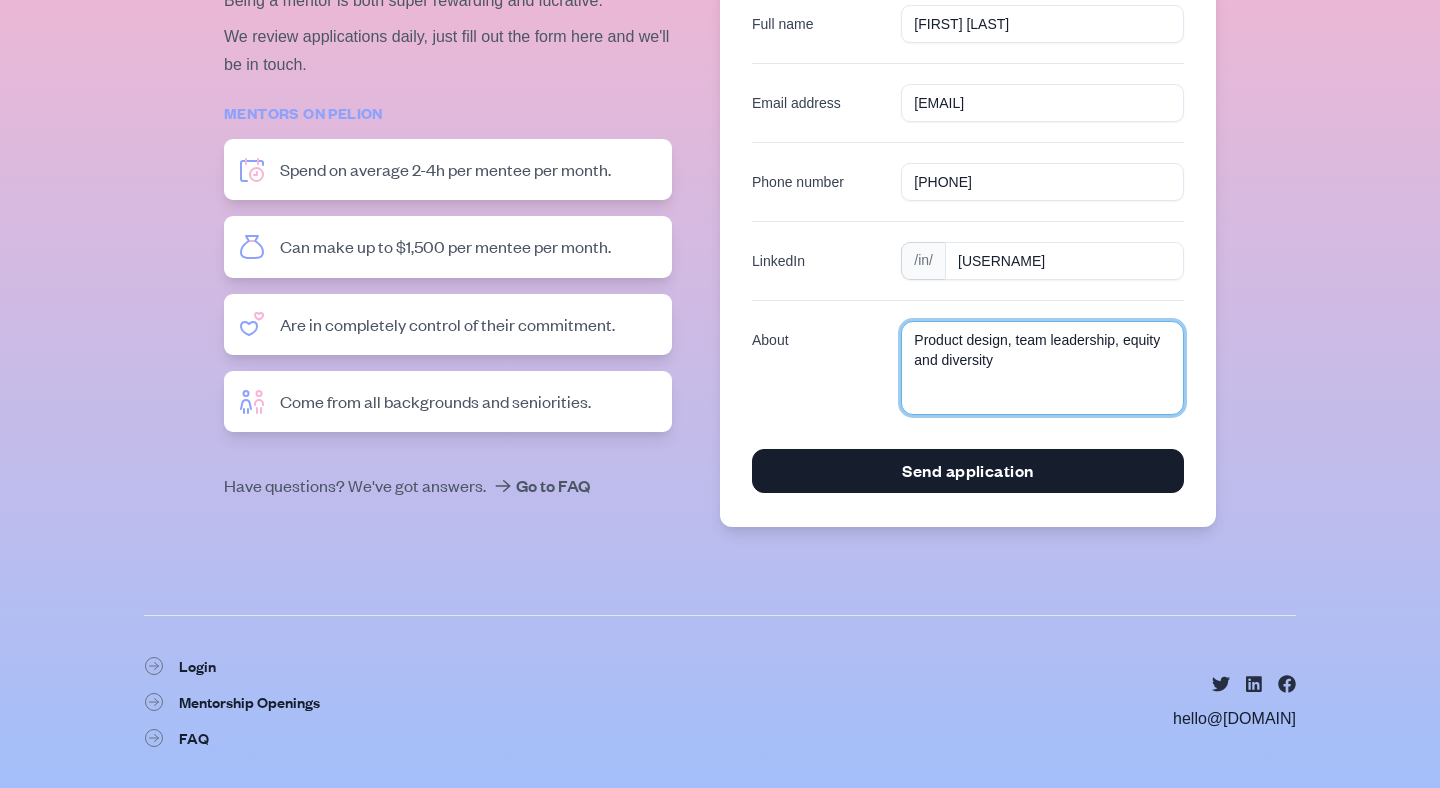click on "Product design, team leadership, equity and diversity" at bounding box center (1042, 368) 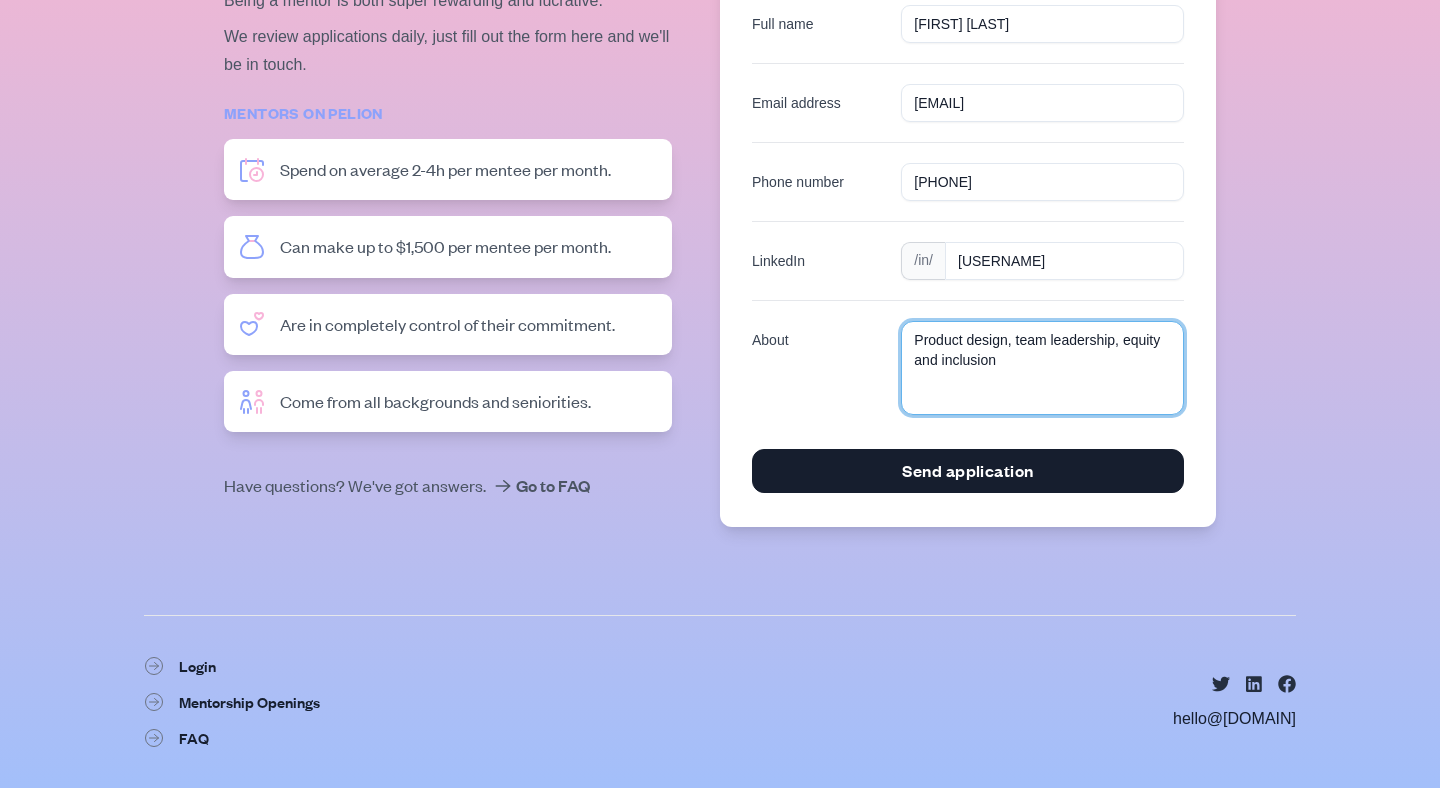 click on "Product design, team leadership, equity and inclusion" at bounding box center [1042, 368] 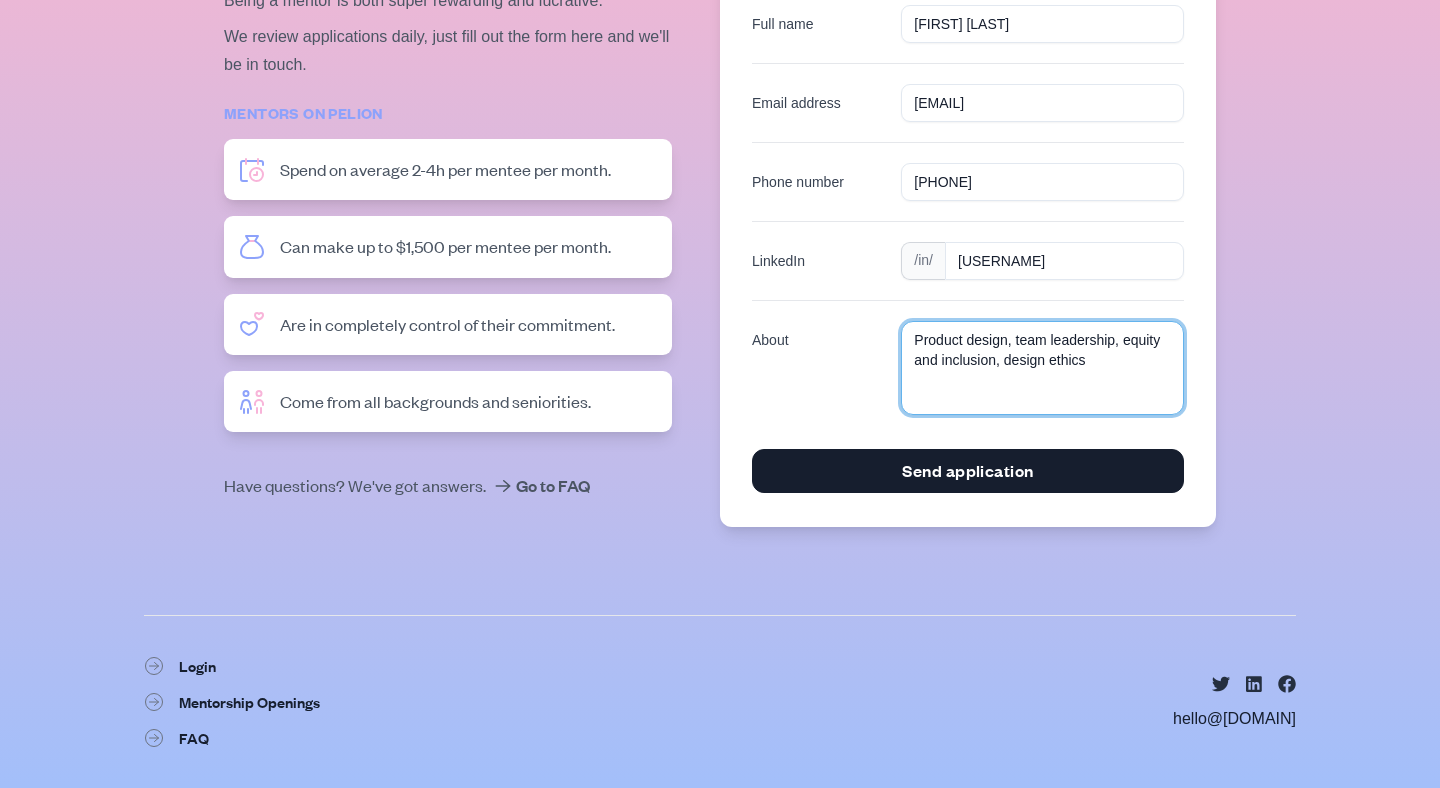 click on "Product design, team leadership, equity and inclusion, design ethics" at bounding box center (1042, 368) 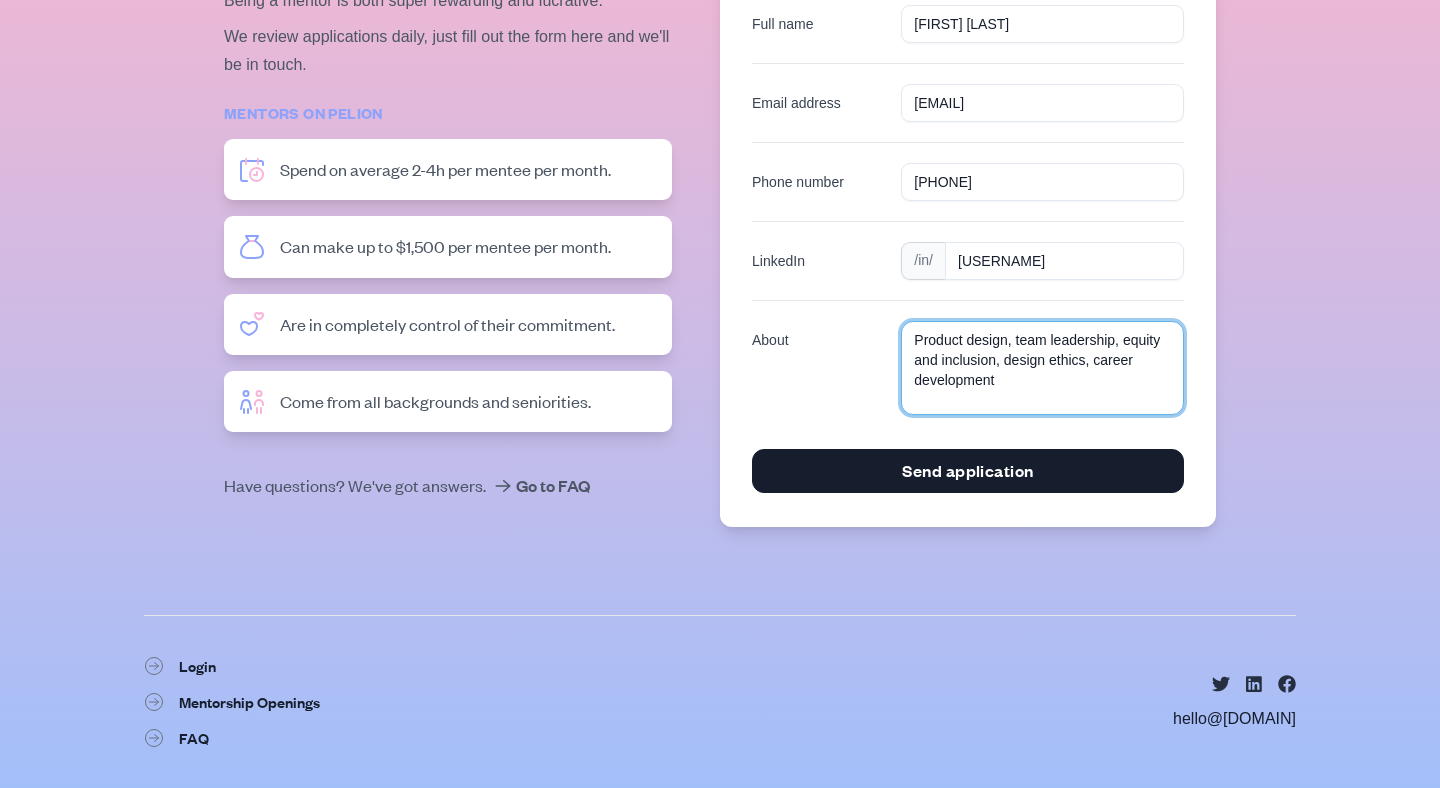 click on "Product design, team leadership, equity and inclusion, design ethics, career development" at bounding box center [1042, 368] 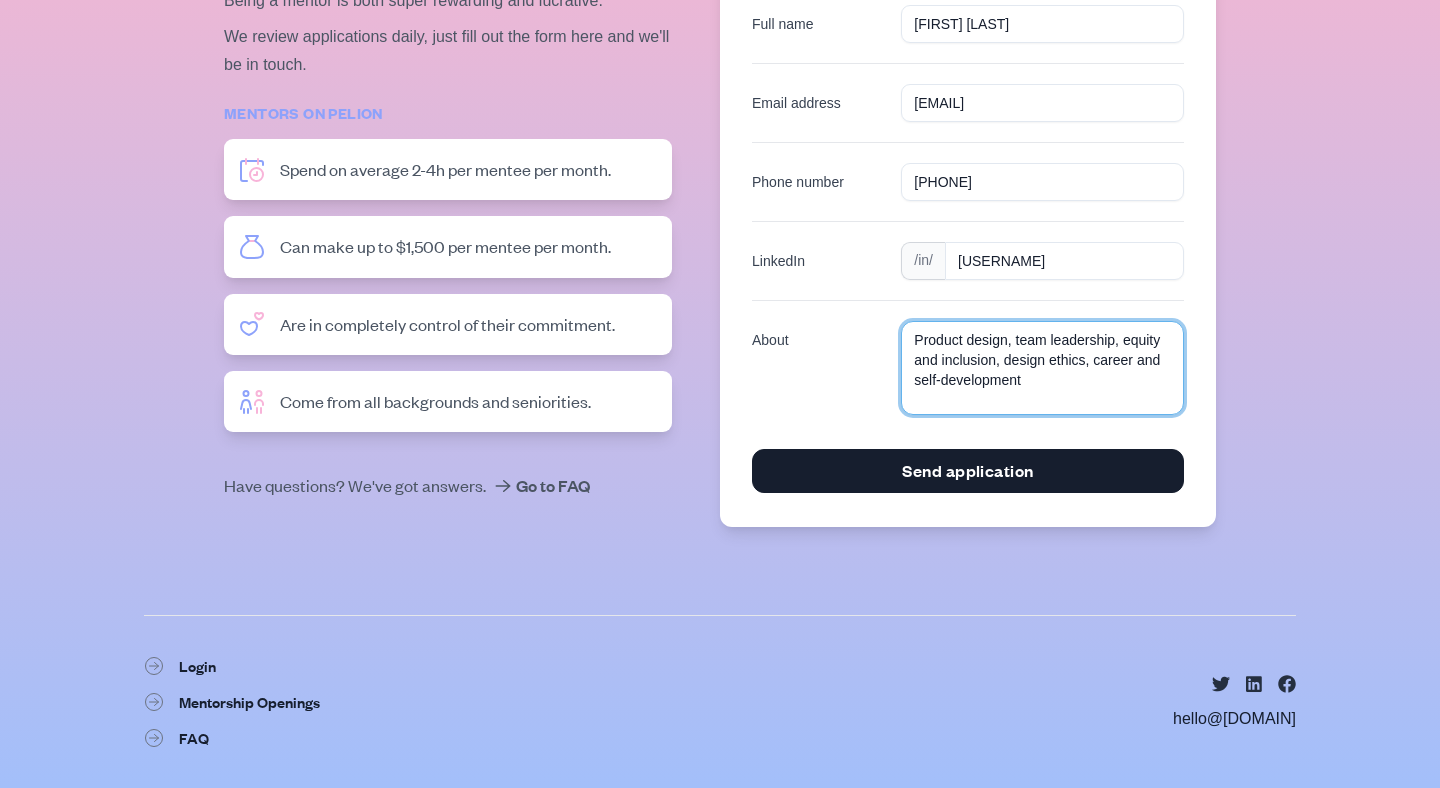click on "Product design, team leadership, equity and inclusion, design ethics, career and self-development" at bounding box center [1042, 368] 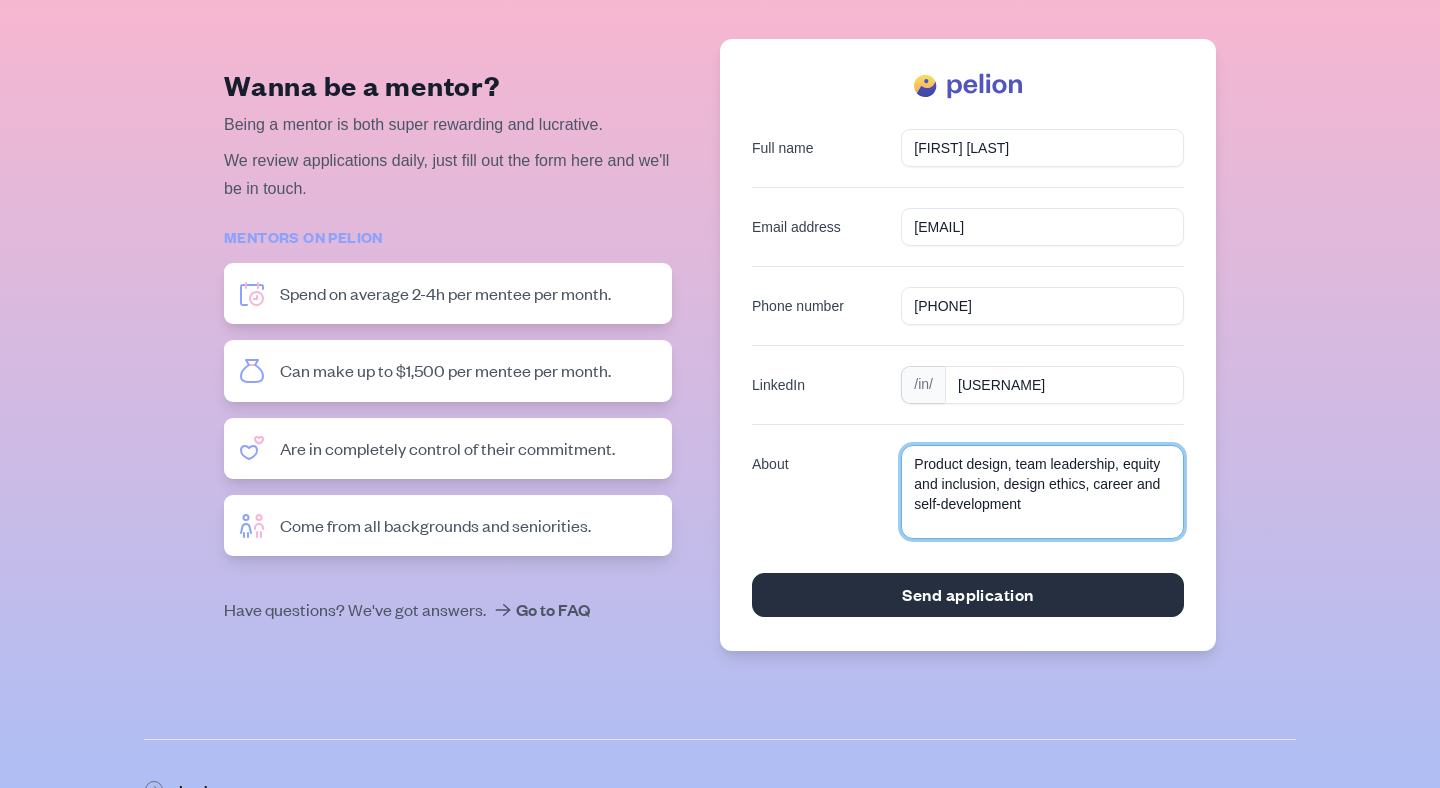 scroll, scrollTop: 0, scrollLeft: 0, axis: both 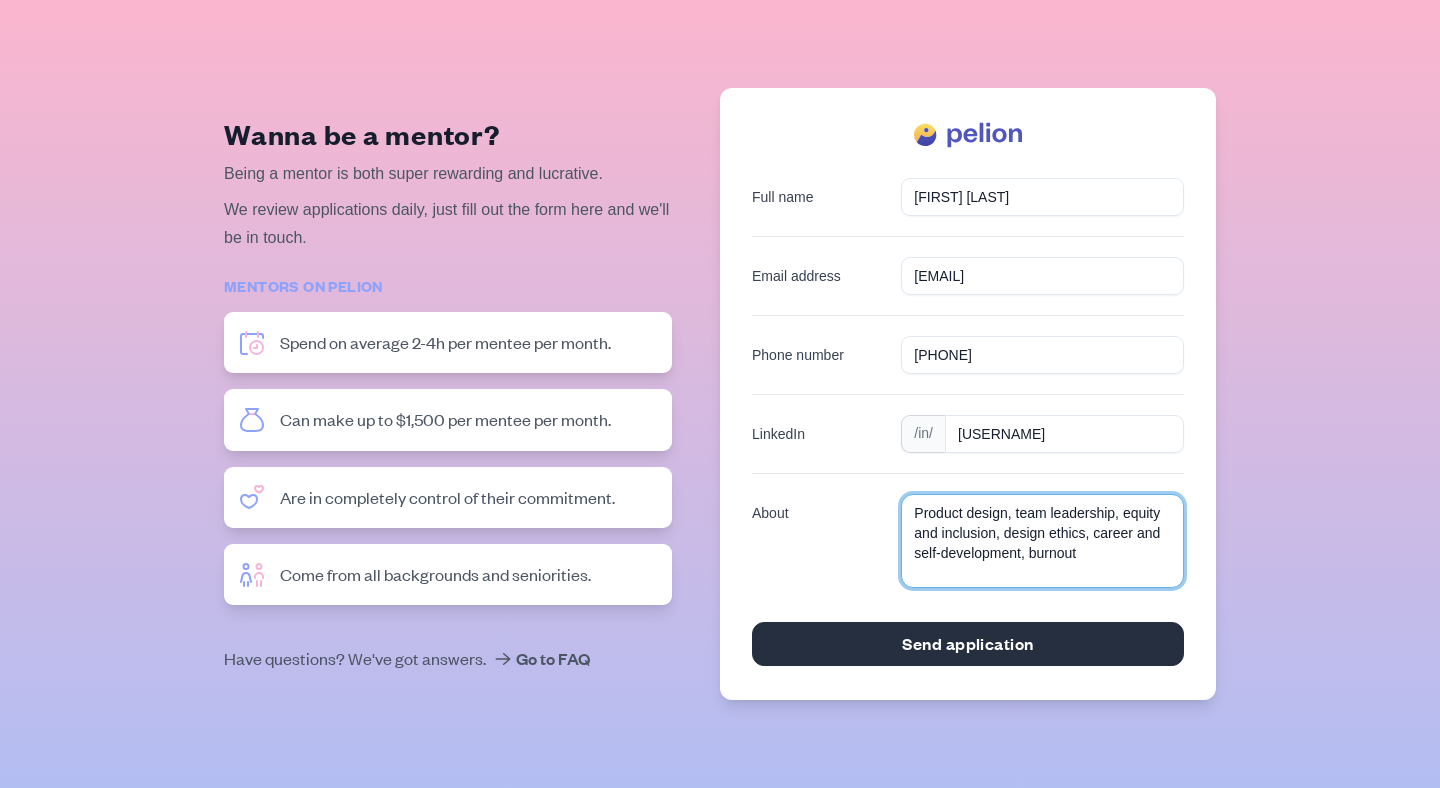 type on "Product design, team leadership, equity and inclusion, design ethics, career and self-development, burnout" 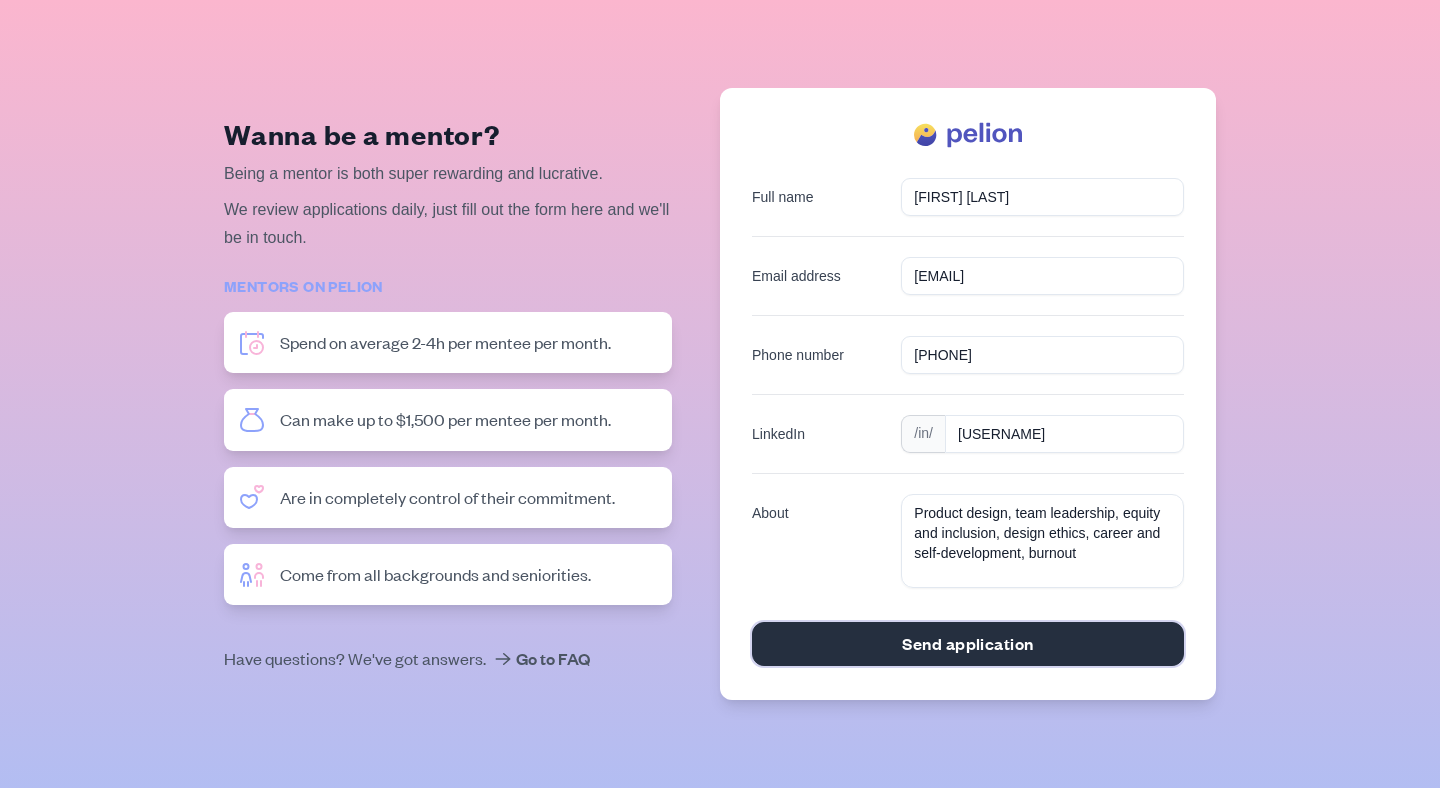 click on "Send application" at bounding box center [968, 644] 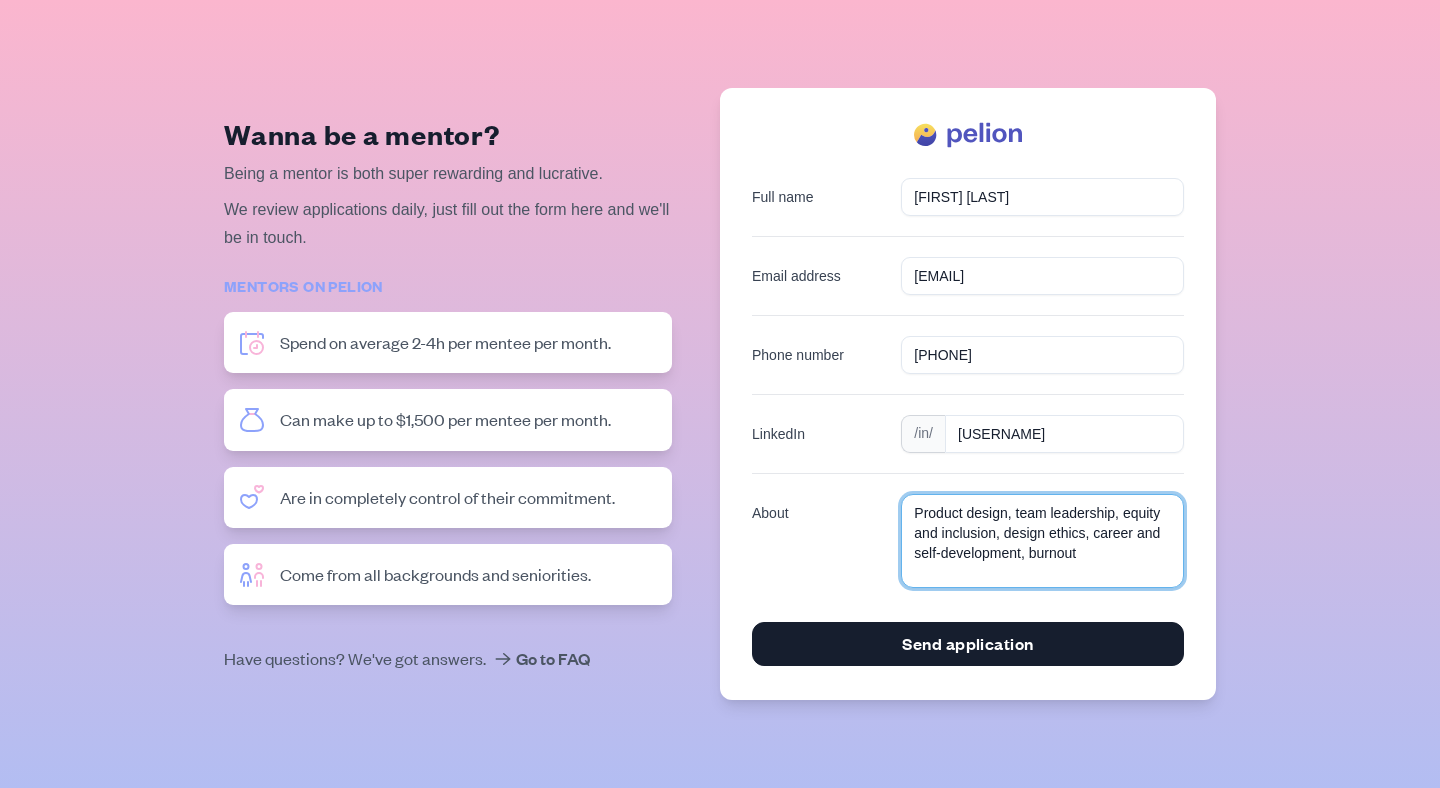 click on "Product design, team leadership, equity and inclusion, design ethics, career and self-development, burnout" at bounding box center [1042, 541] 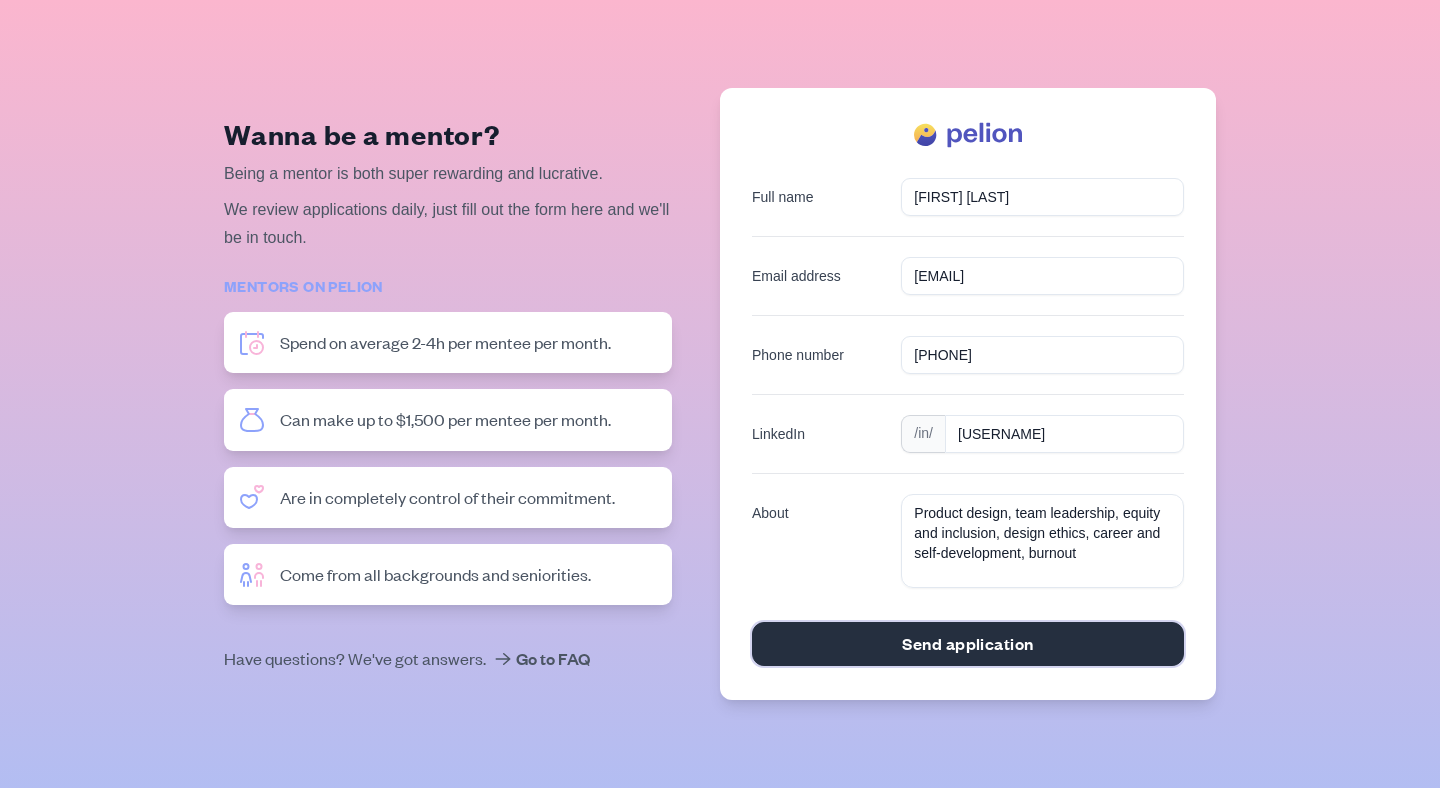 click on "Send application" at bounding box center [968, 644] 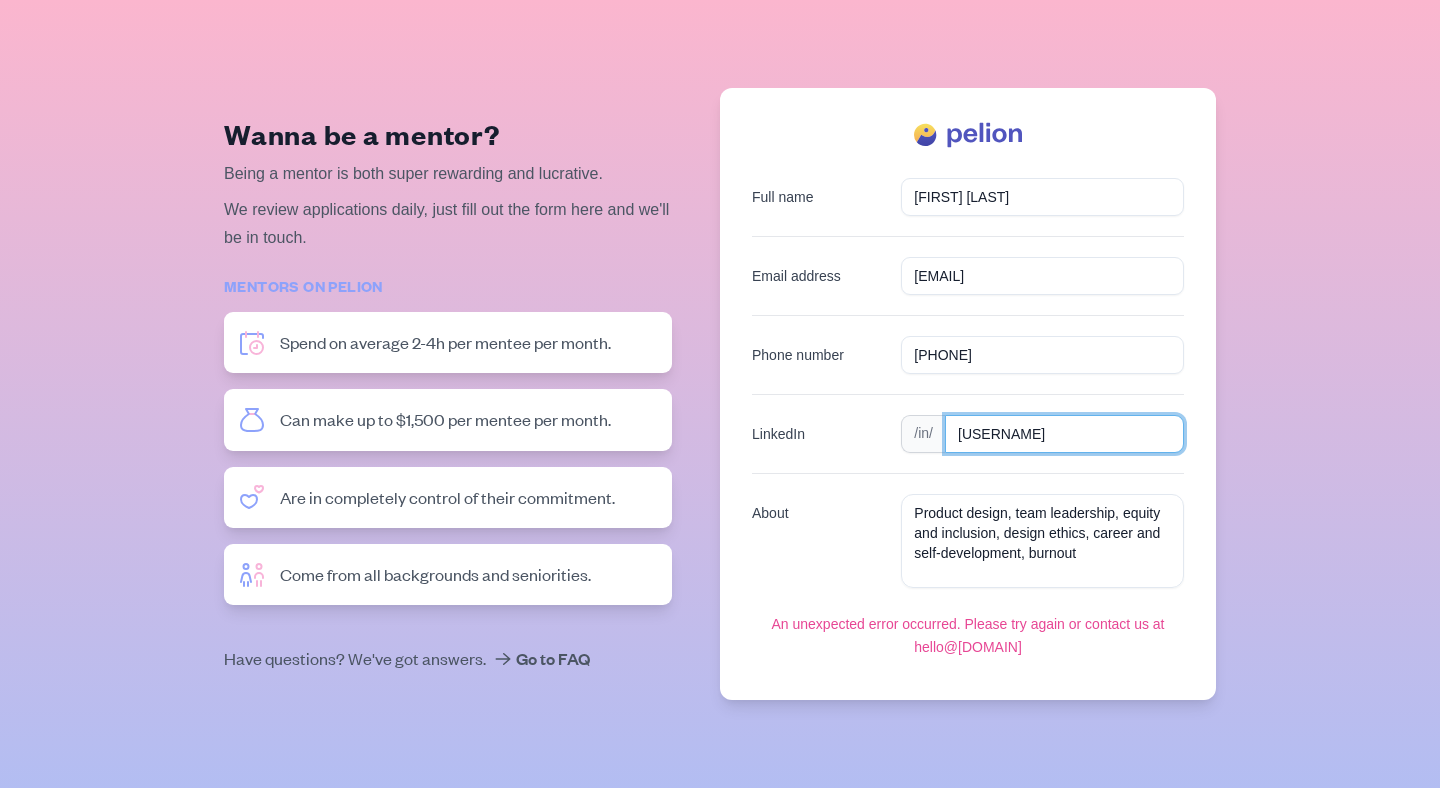 click on "valequerini" at bounding box center (1064, 434) 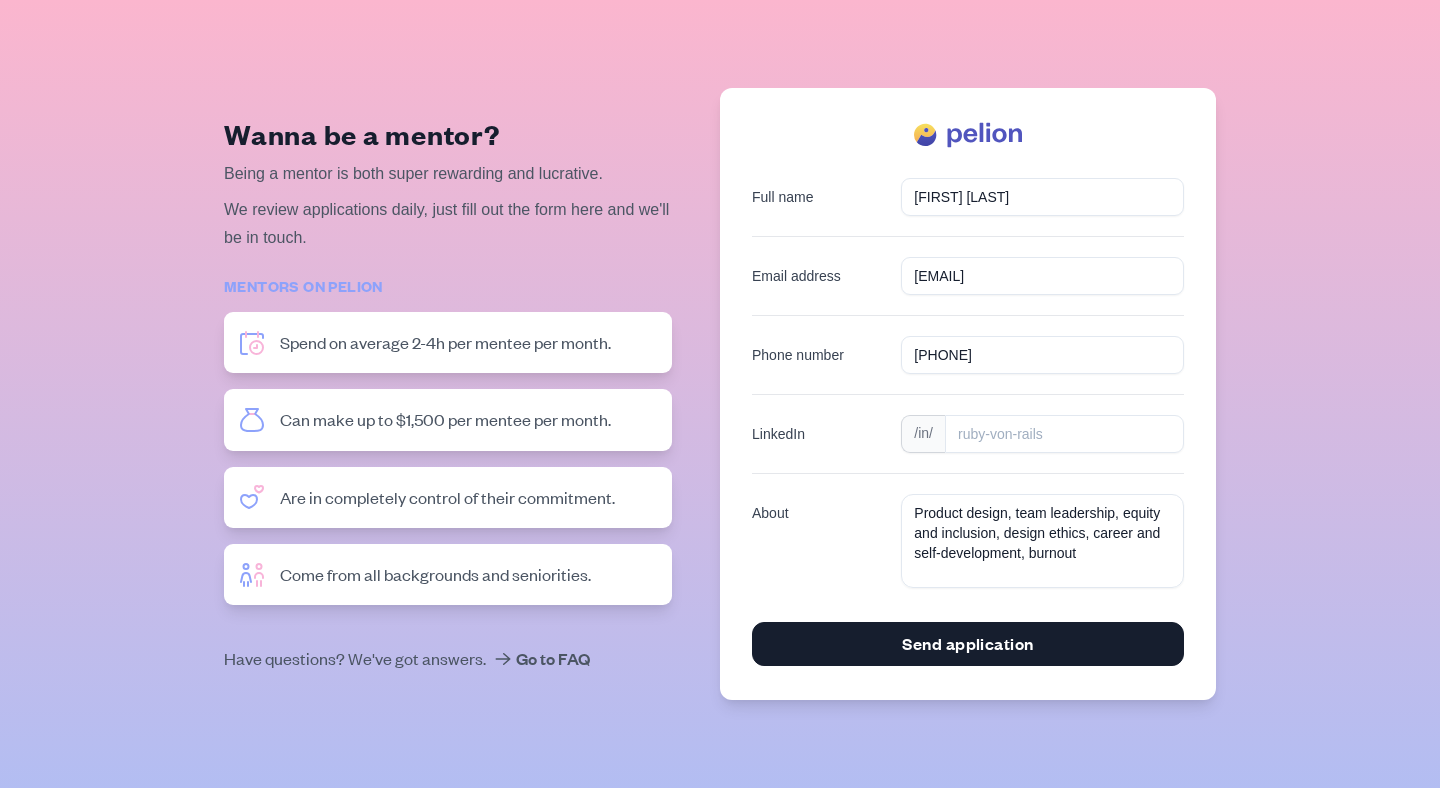 click on "Wanna be a mentor? Being a mentor is both super rewarding and lucrative. We review applications daily, just fill out the form here and we'll be in touch. Mentors on Pelion Spend on average 2-4h per mentee per month. Can make up to $1,500 per mentee per month. Are in completely control of their commitment. Come from all backgrounds and seniorities. Have questions? We've got answers.   Go to FAQ Full name Vale Querini Email address vale@valequerini.com Phone number LinkedIn /in/ About Product design, team leadership, equity and inclusion, design ethics, career and self-development, burnout Send application Login Mentorship Openings FAQ hello@pelion.app" at bounding box center (720, 480) 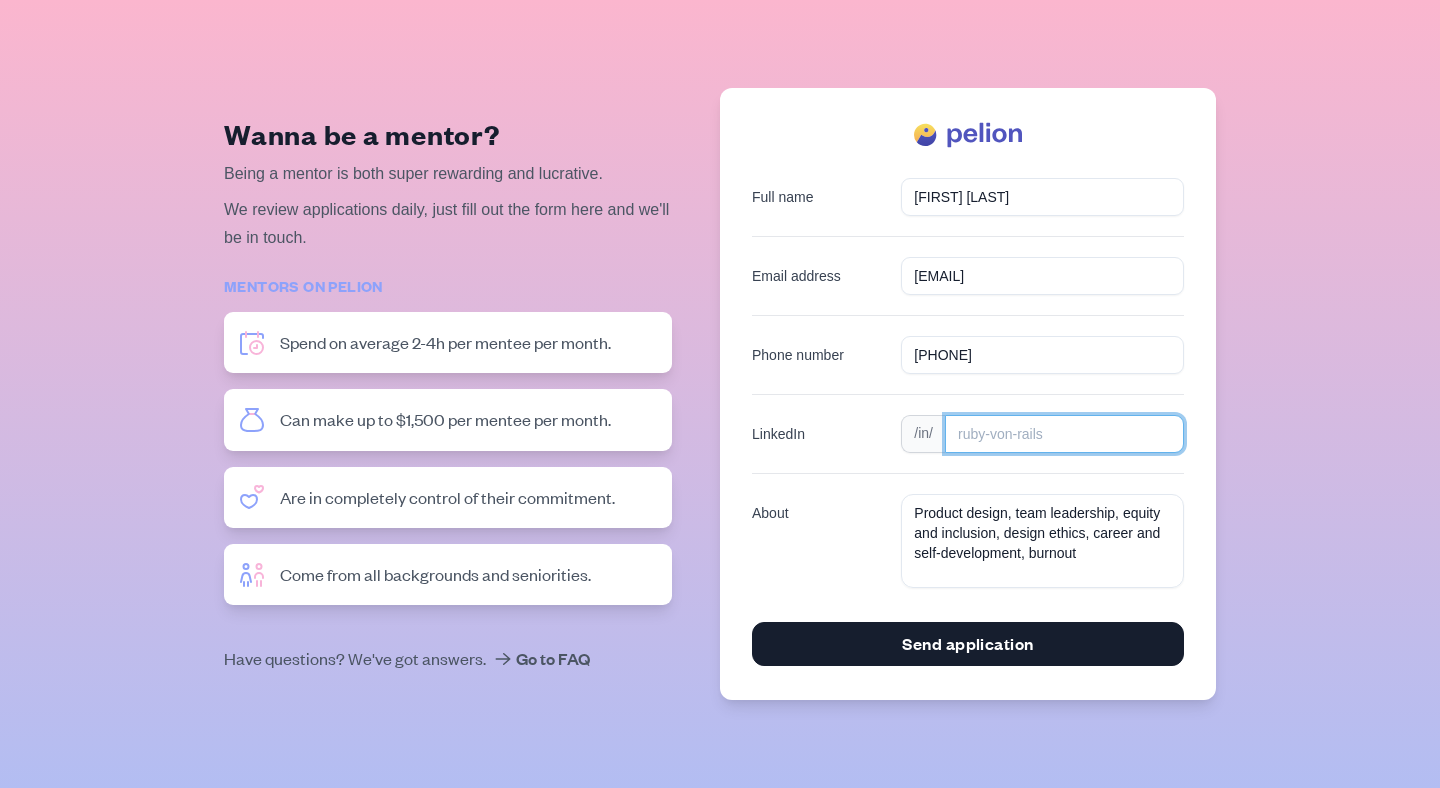 click on "LinkedIn" at bounding box center [1064, 434] 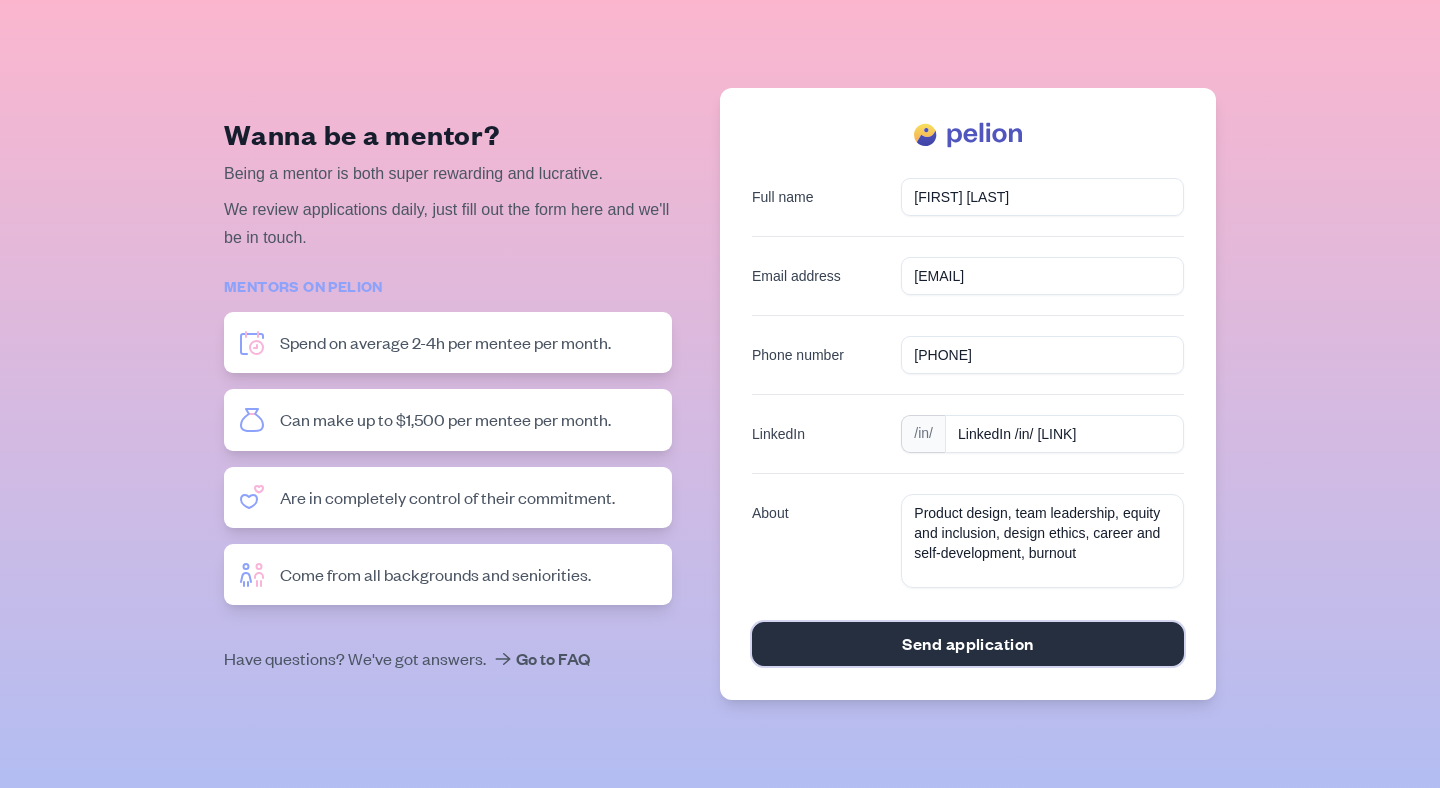 click on "Send application" at bounding box center [968, 644] 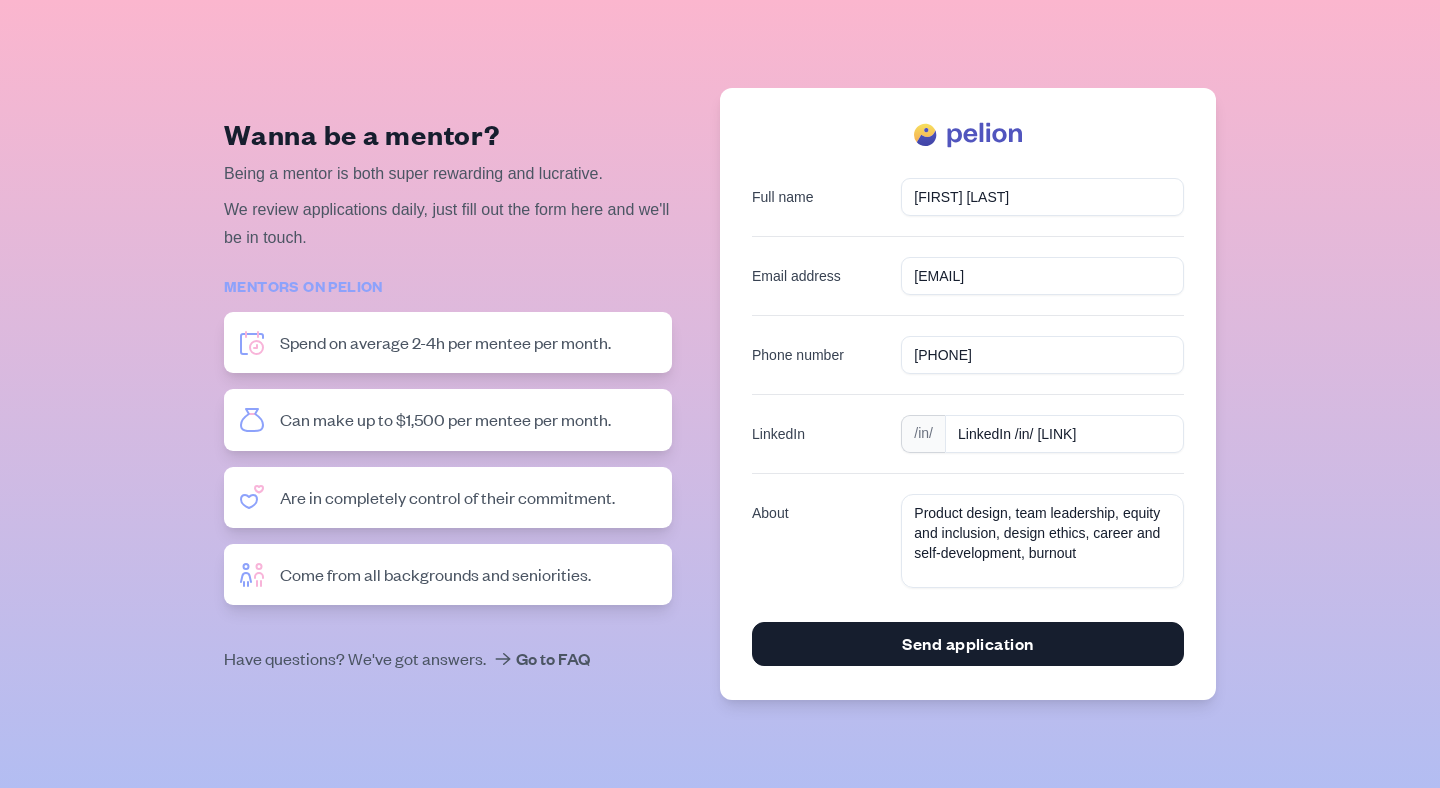 click on "Full name Vale Querini Email address vale@valequerini.com Phone number LinkedIn /in/ https://www.linkedin.com/in/valequerini/ About Product design, team leadership, equity and inclusion, design ethics, career and self-development, burnout Send application" at bounding box center [968, 394] 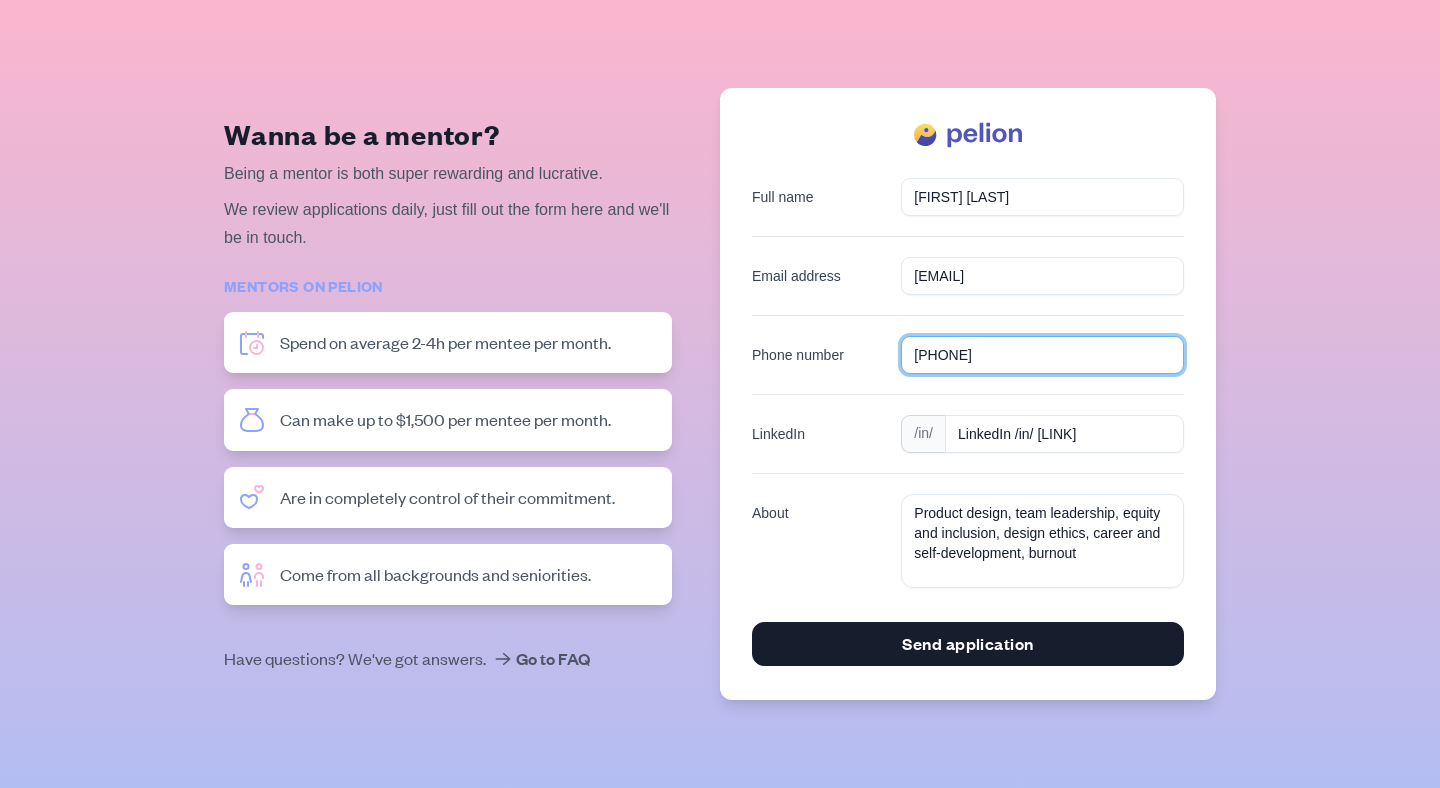 click on "Phone number" at bounding box center (1042, 355) 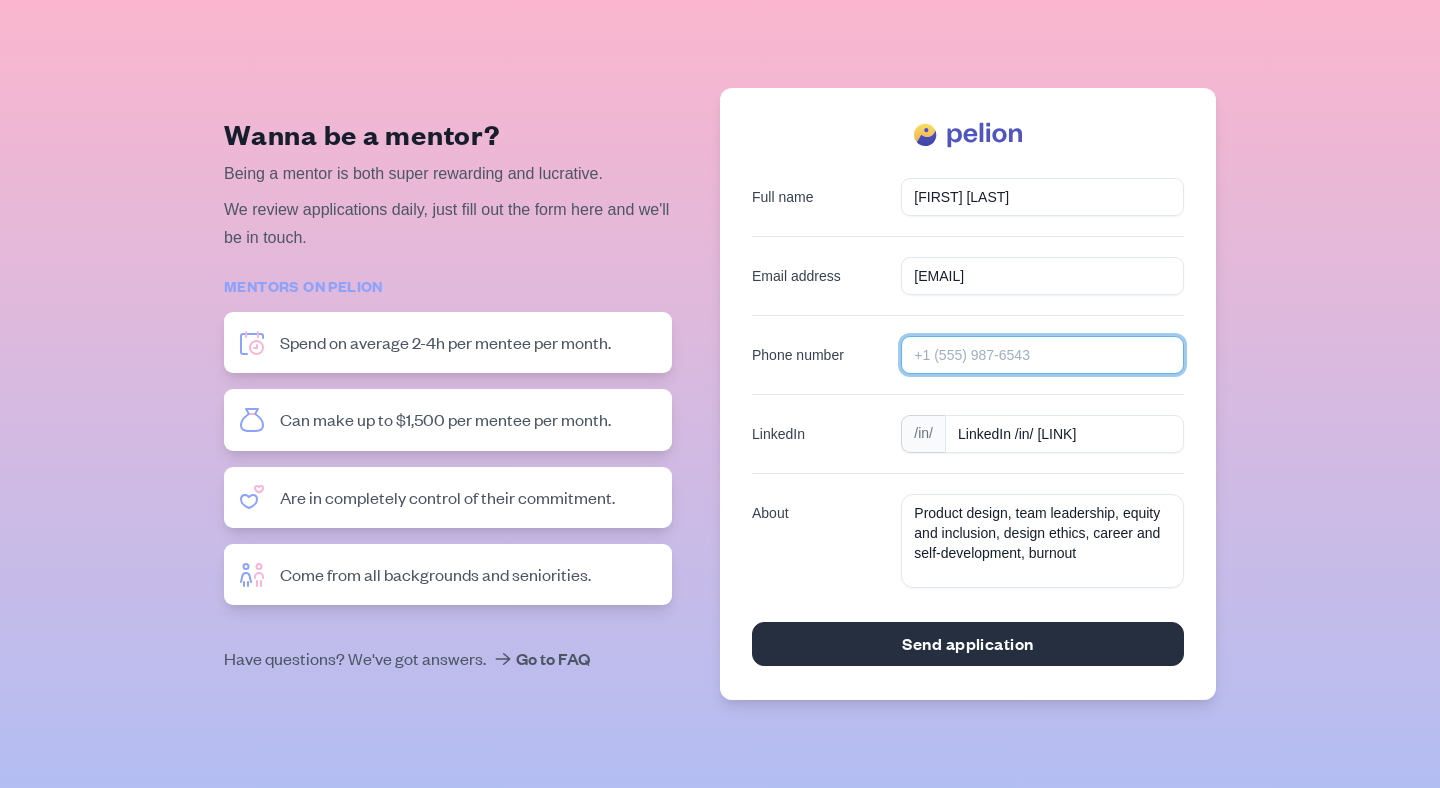 type 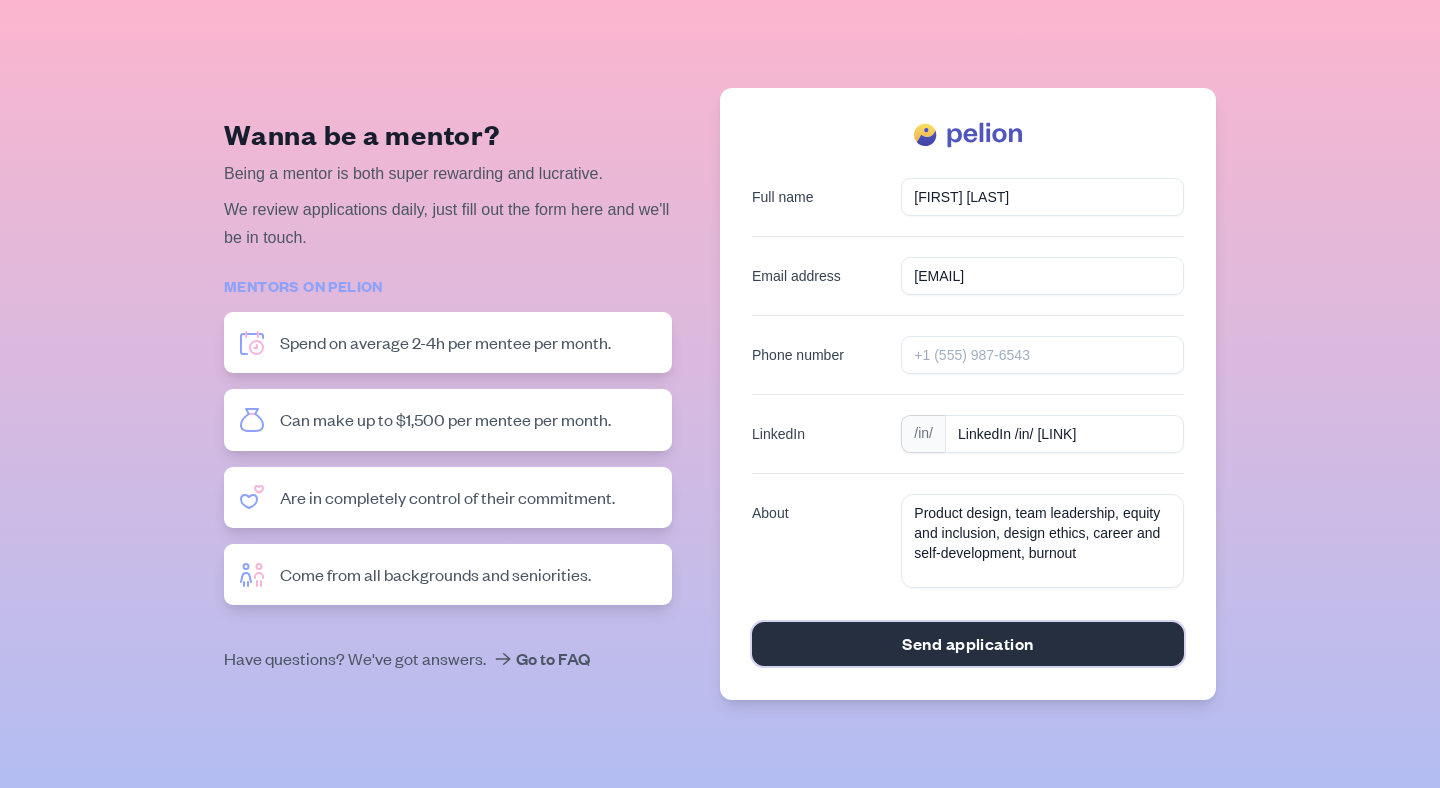 click on "Send application" at bounding box center (968, 644) 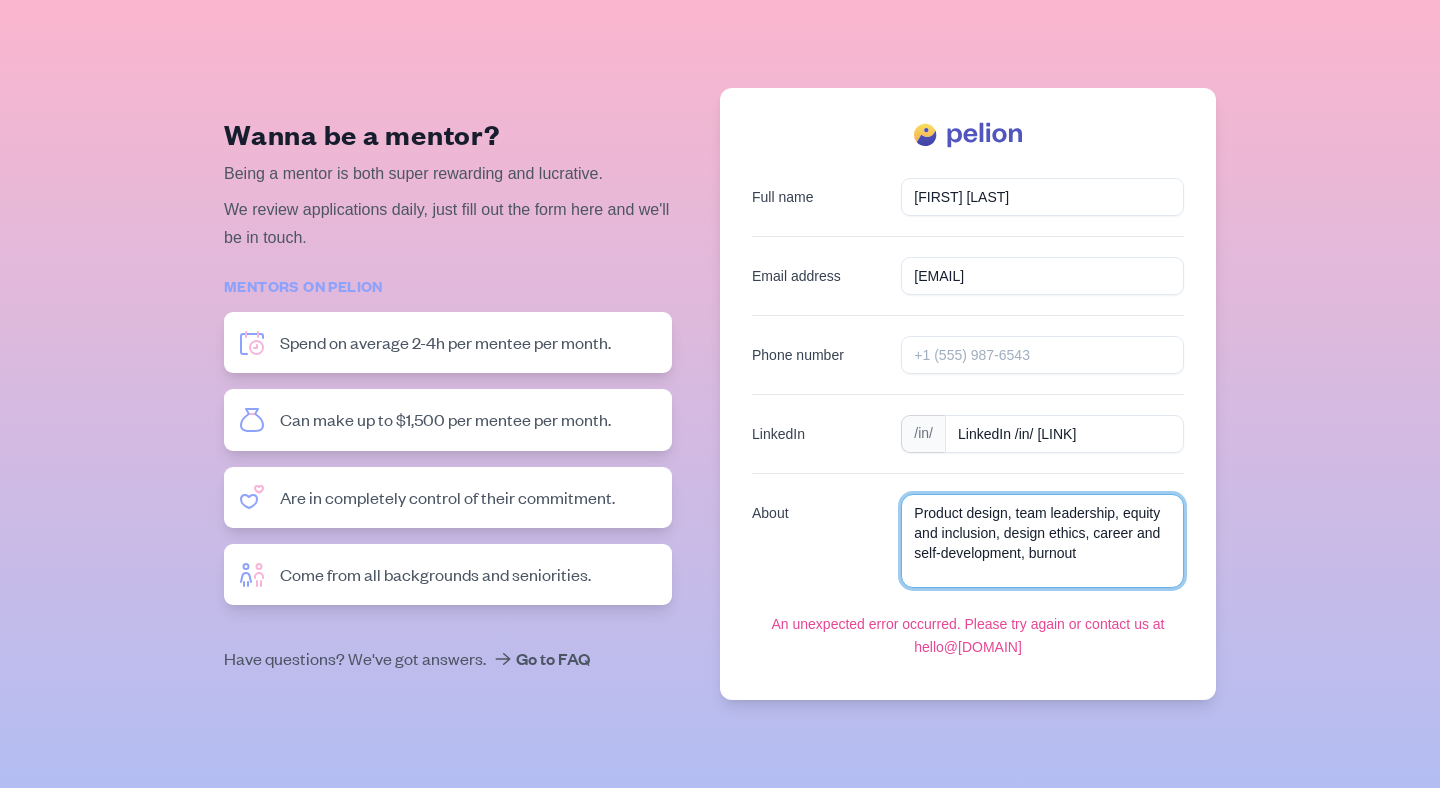 click on "Product design, team leadership, equity and inclusion, design ethics, career and self-development, burnout" at bounding box center [1042, 541] 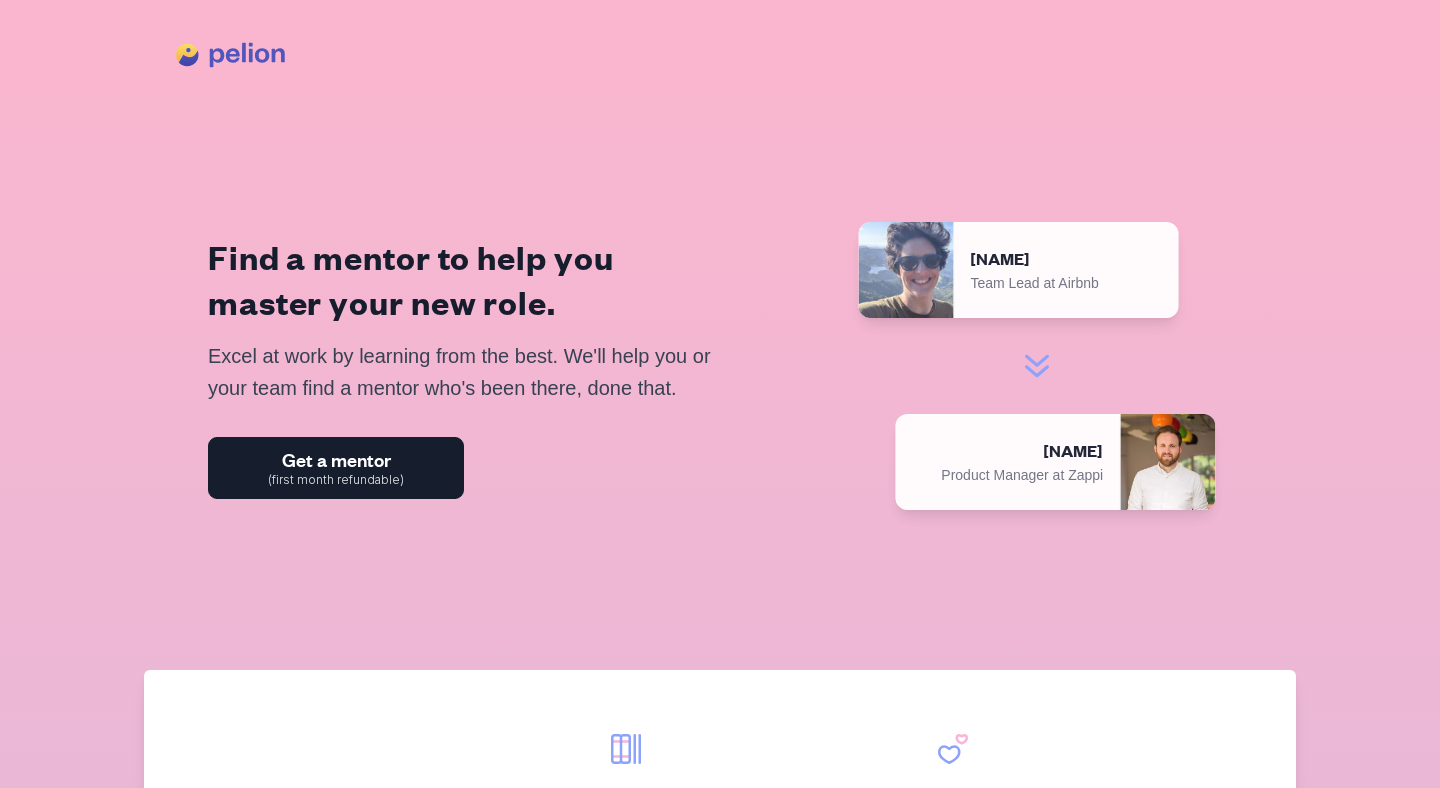 scroll, scrollTop: 0, scrollLeft: 0, axis: both 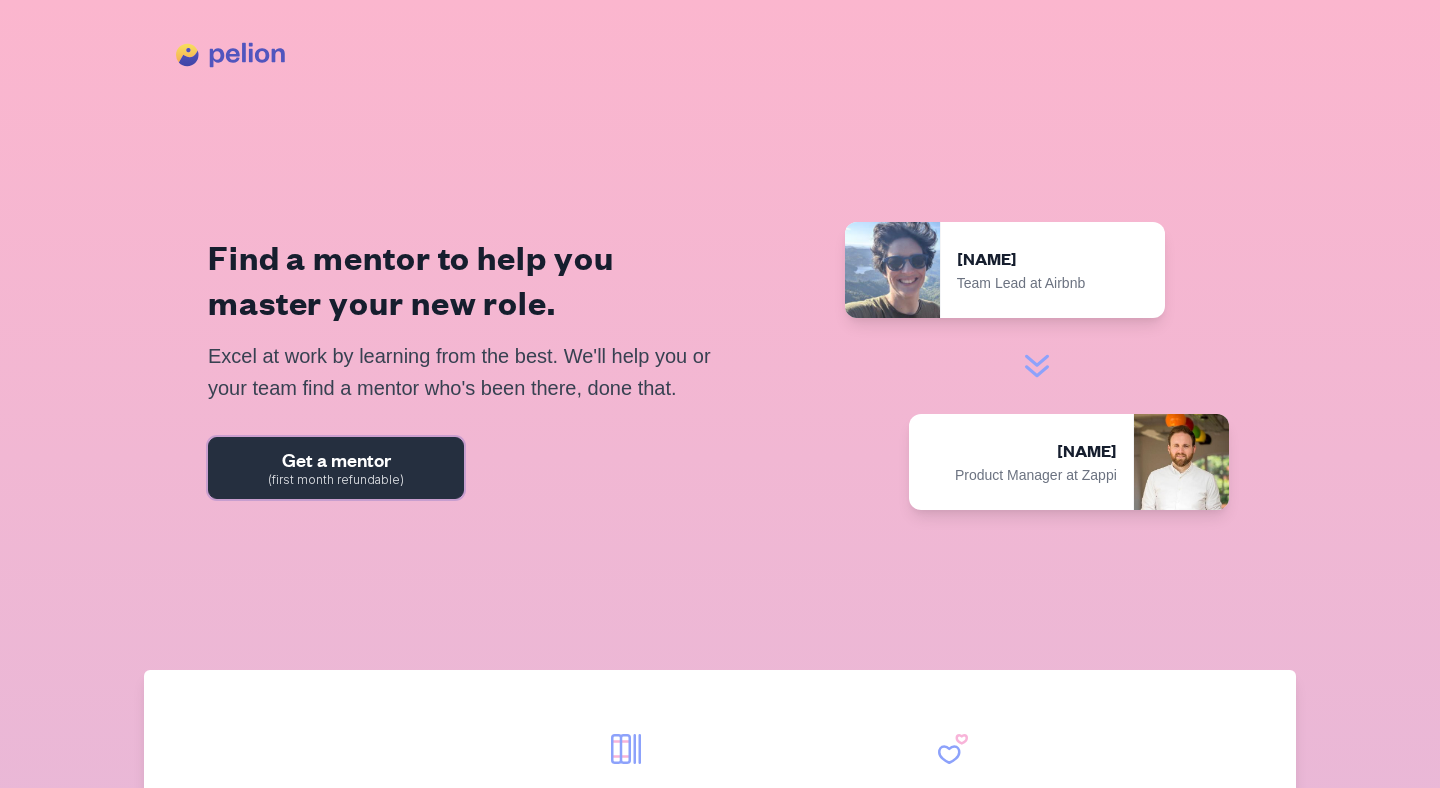 click on "Get a mentor" at bounding box center (336, 460) 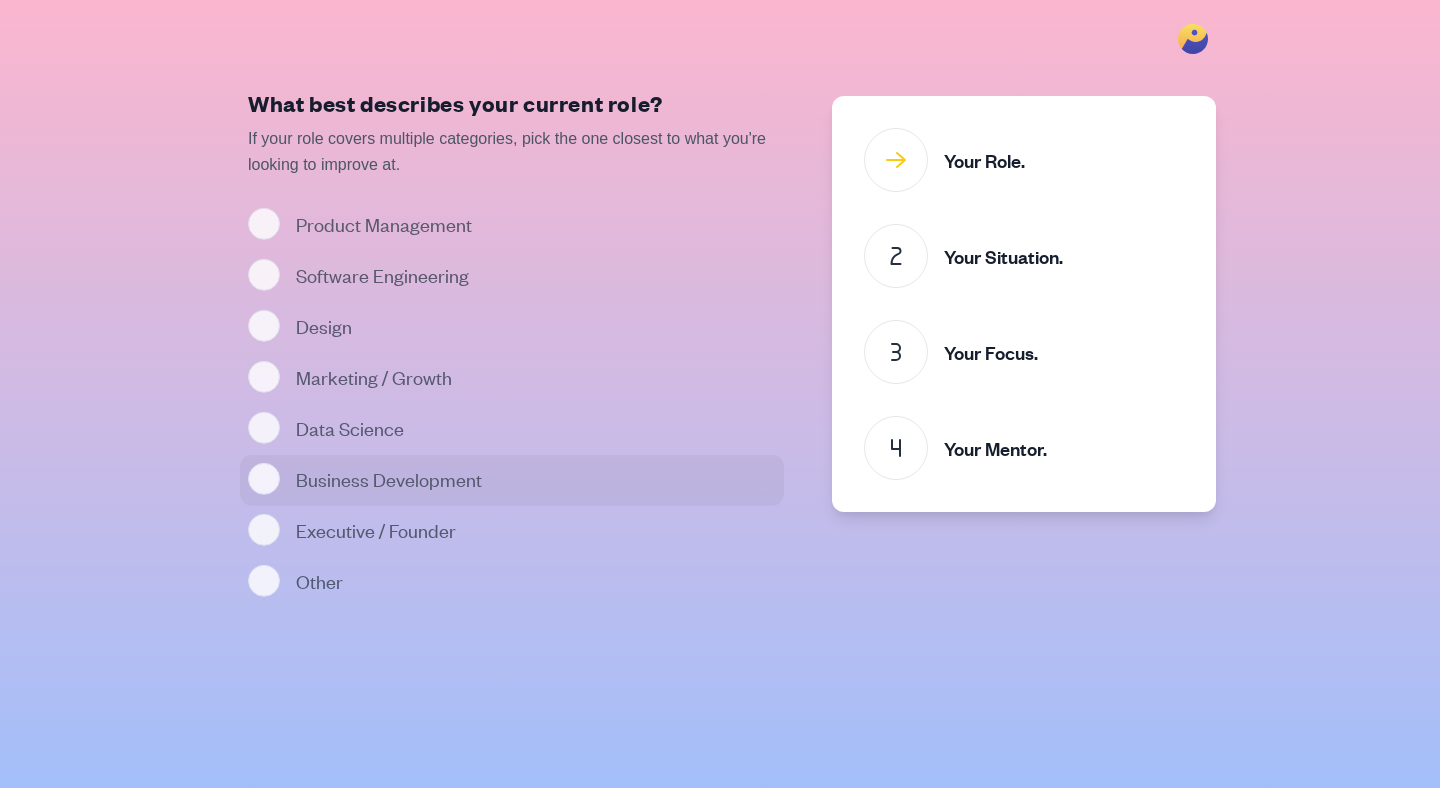 scroll, scrollTop: 0, scrollLeft: 0, axis: both 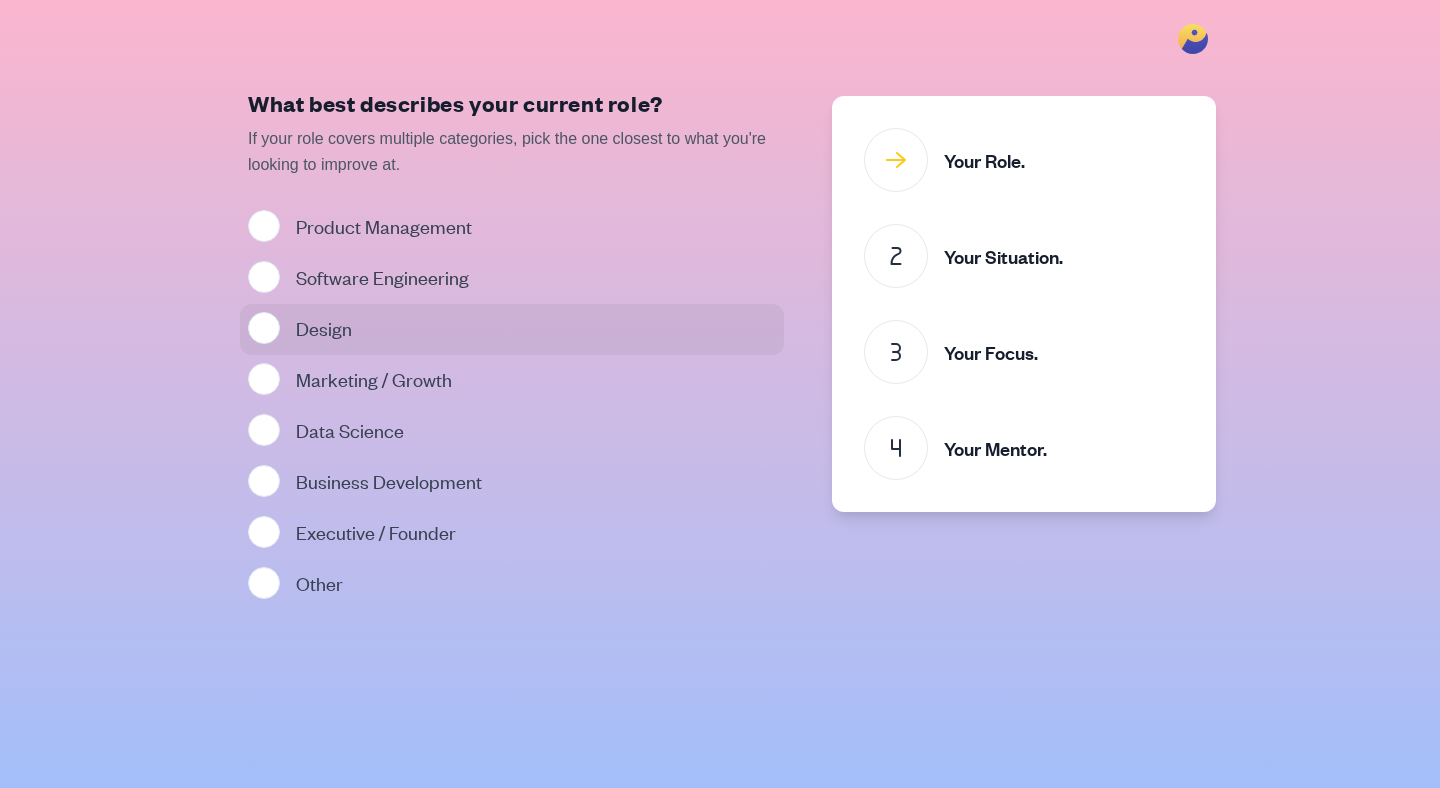 click on "Design" at bounding box center [512, 329] 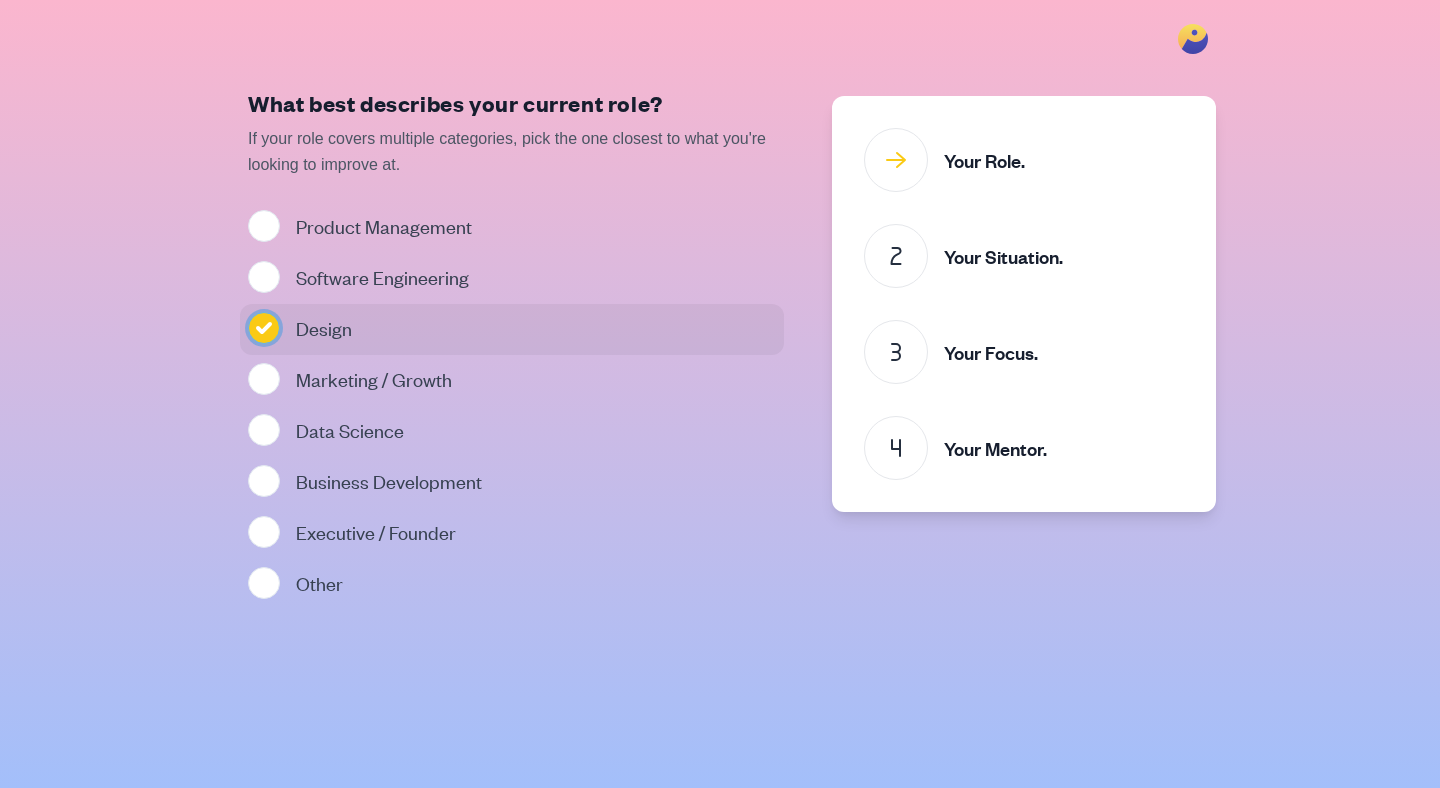 click on "Design" at bounding box center [264, 328] 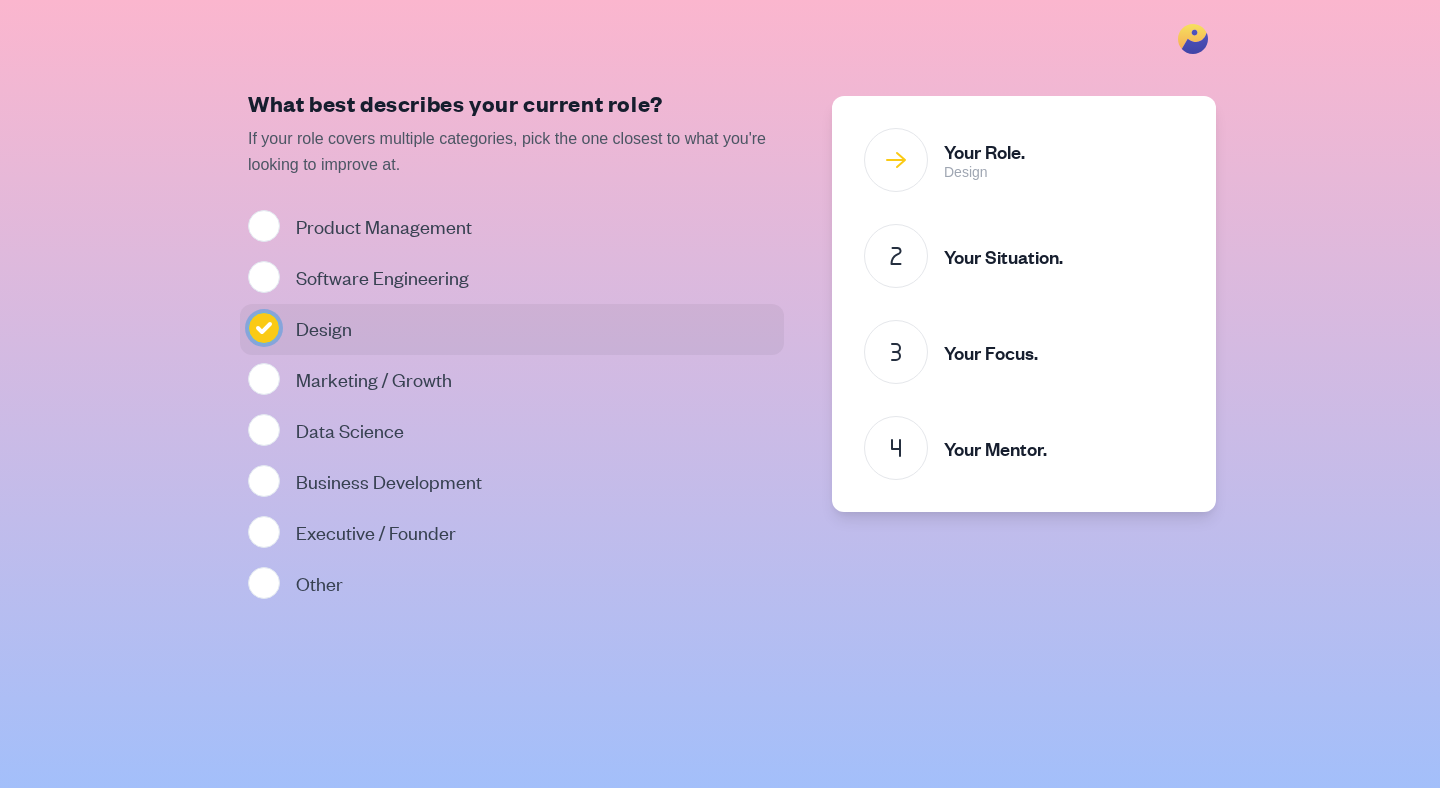 radio on "true" 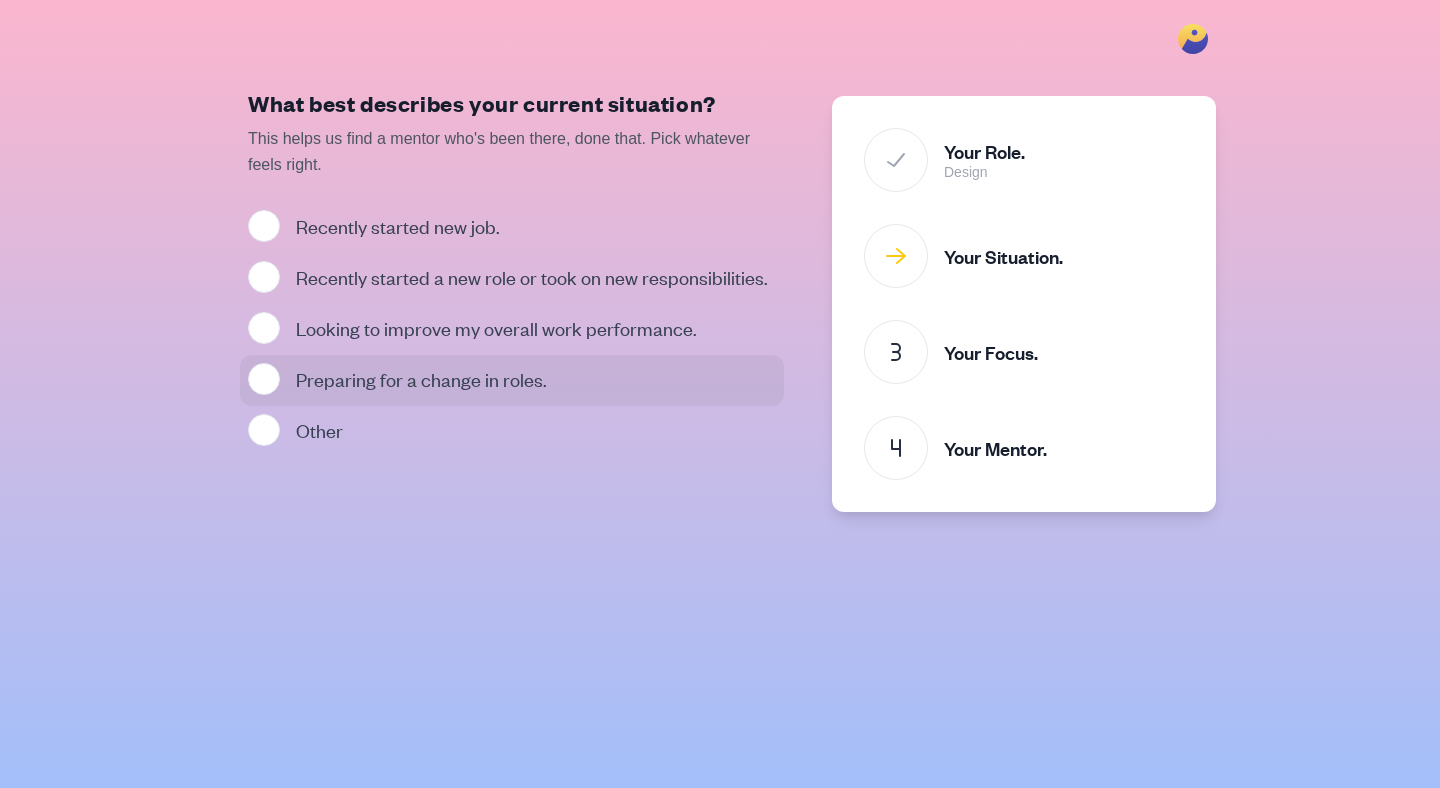 click on "Preparing for a change in roles." at bounding box center (421, 380) 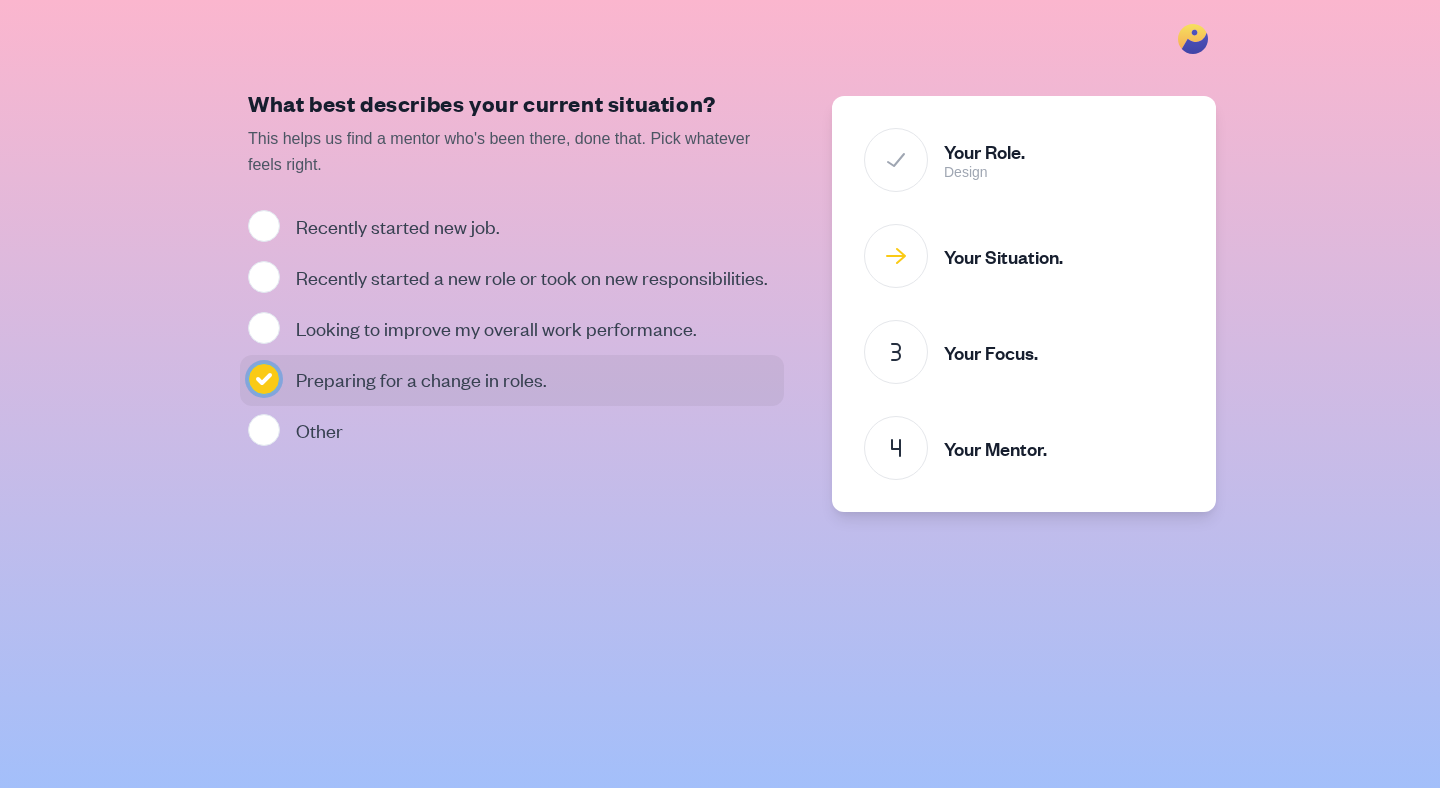 click on "Preparing for a change in roles." at bounding box center (264, 379) 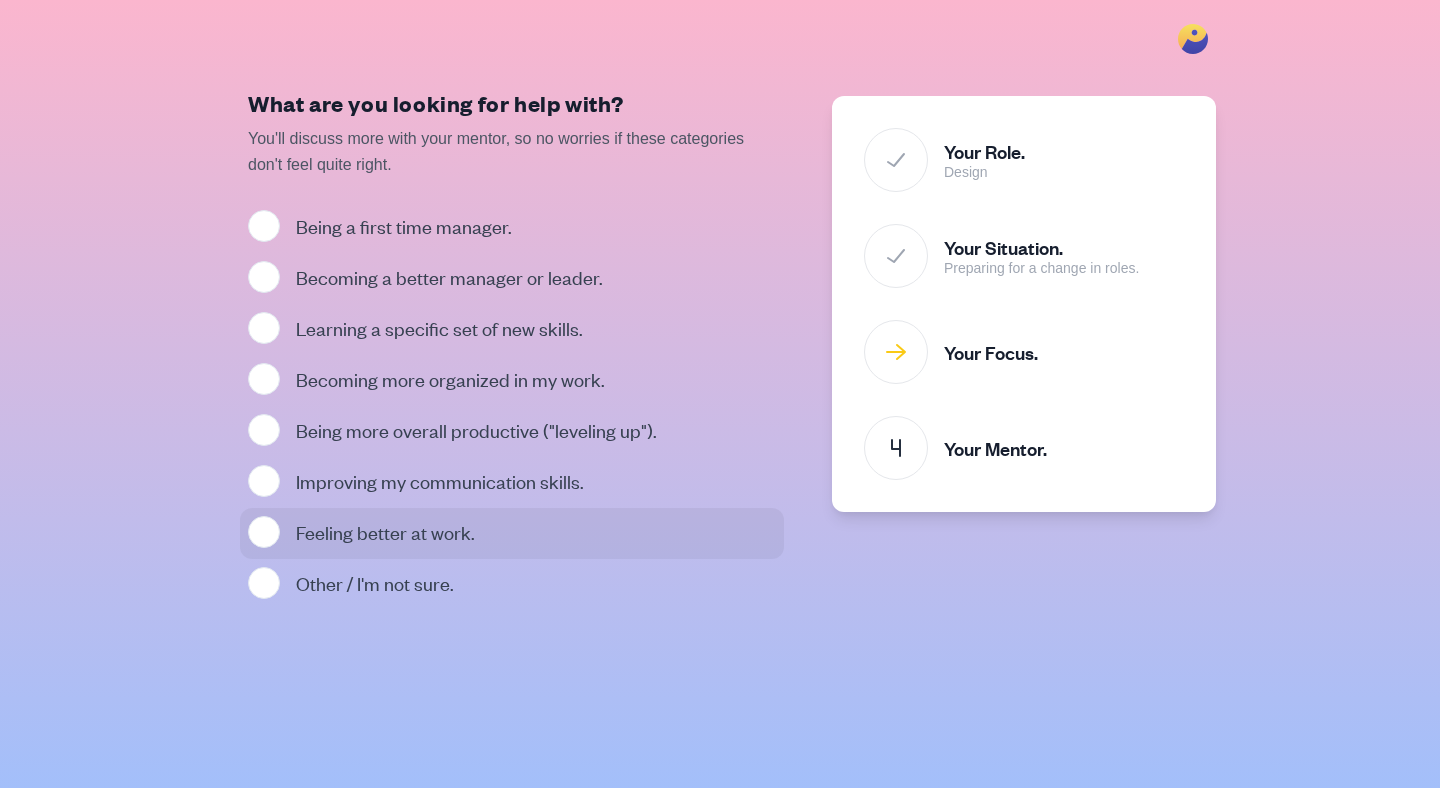 click on "Feeling better at work." at bounding box center [512, 533] 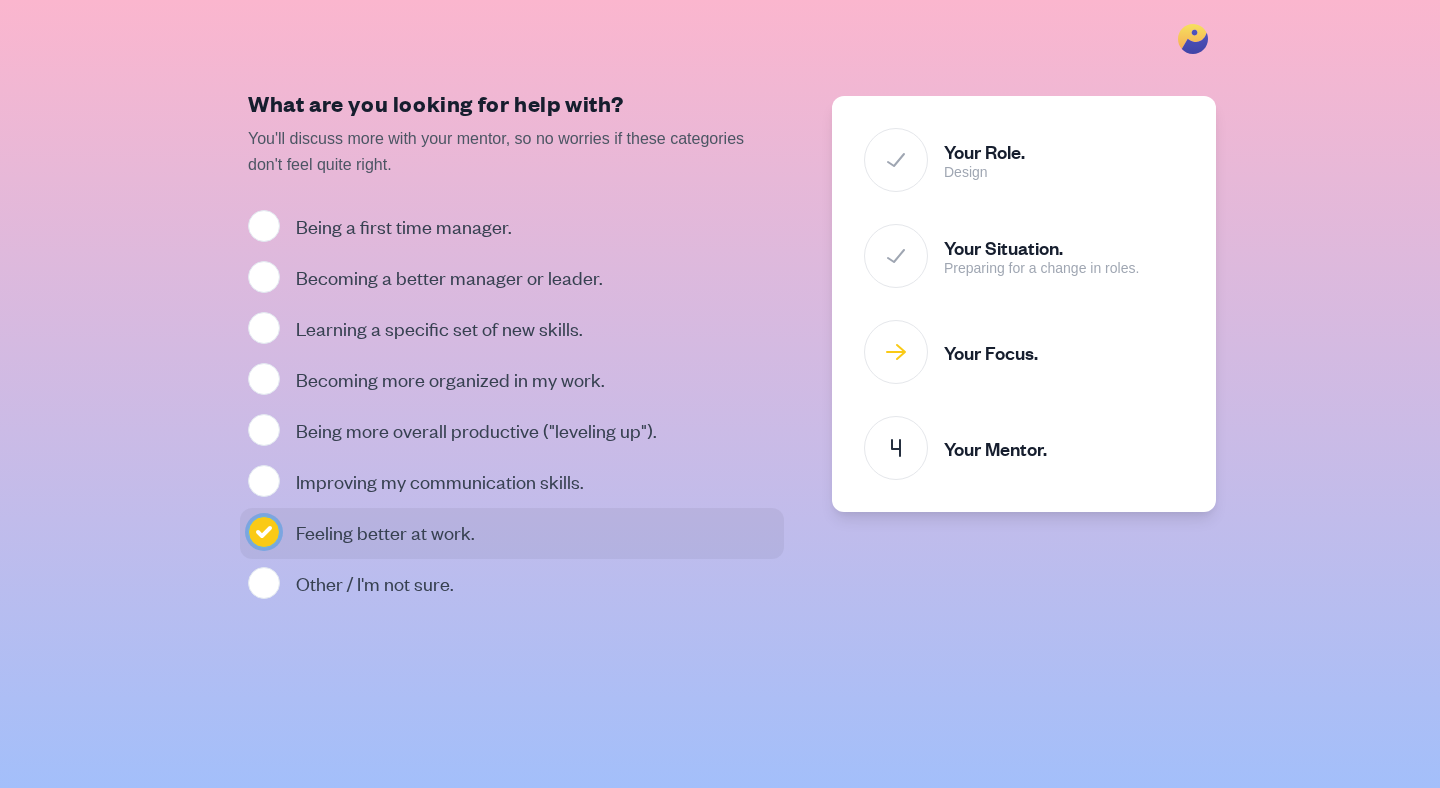 click on "Feeling better at work." at bounding box center (264, 532) 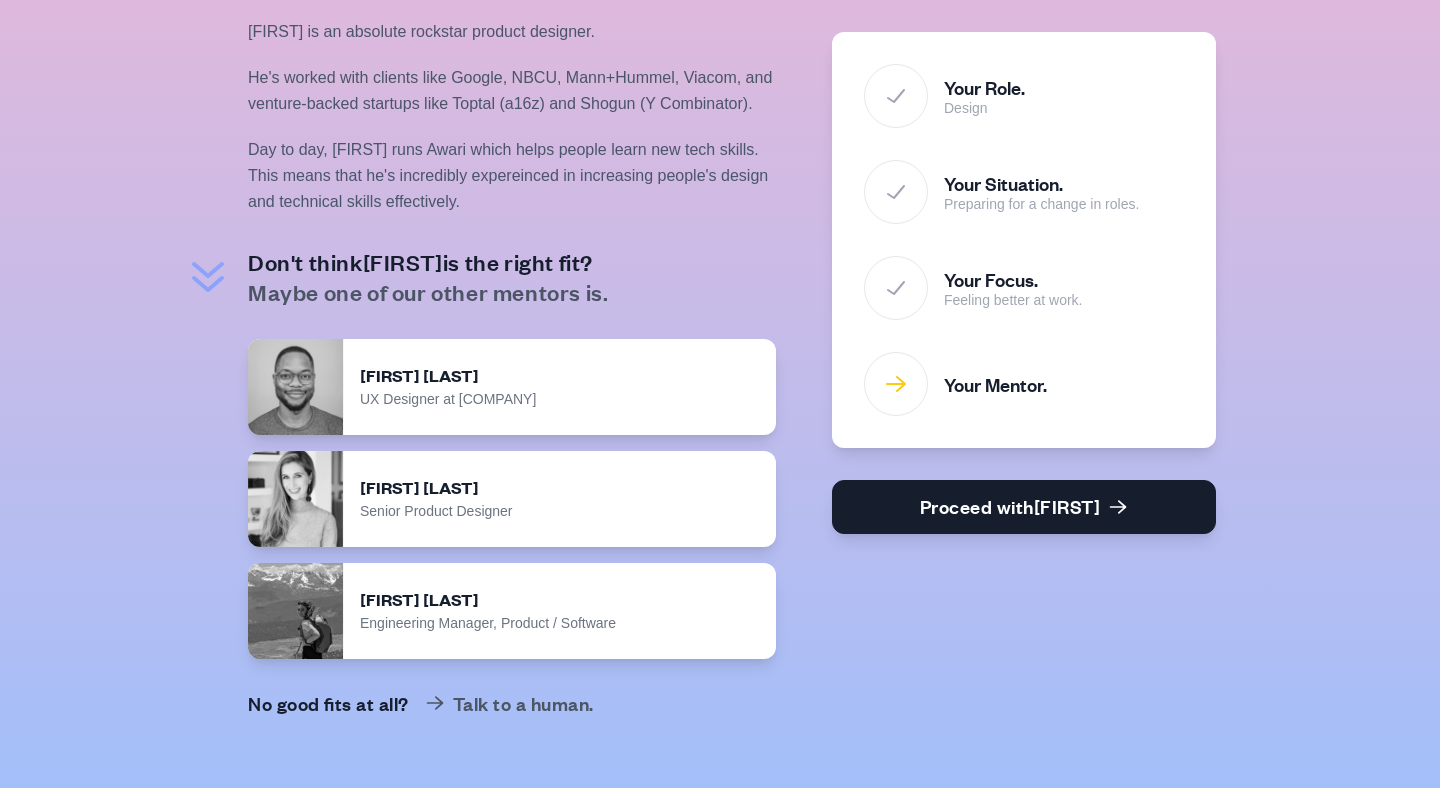 scroll, scrollTop: 400, scrollLeft: 0, axis: vertical 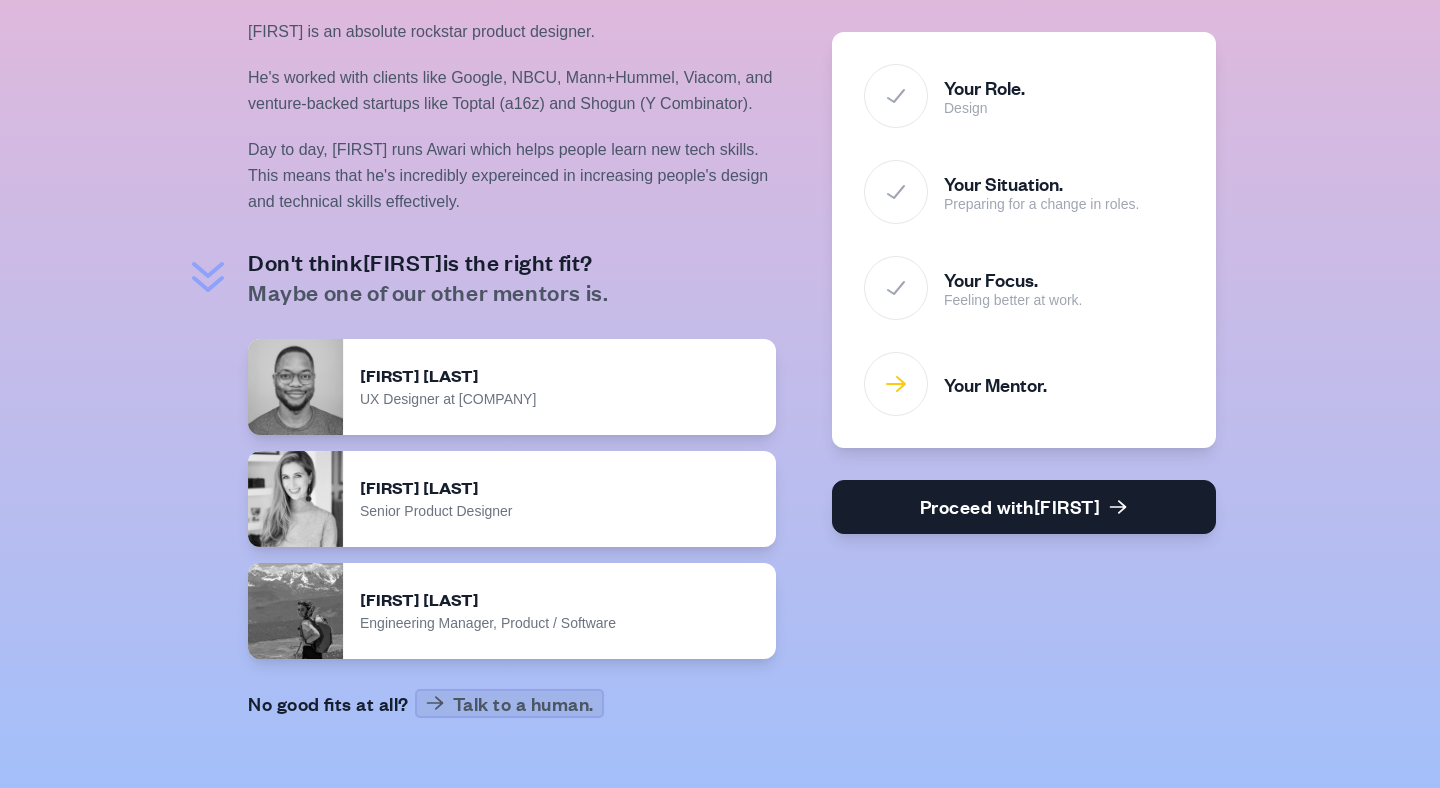 click on "Talk to a human." at bounding box center (509, 703) 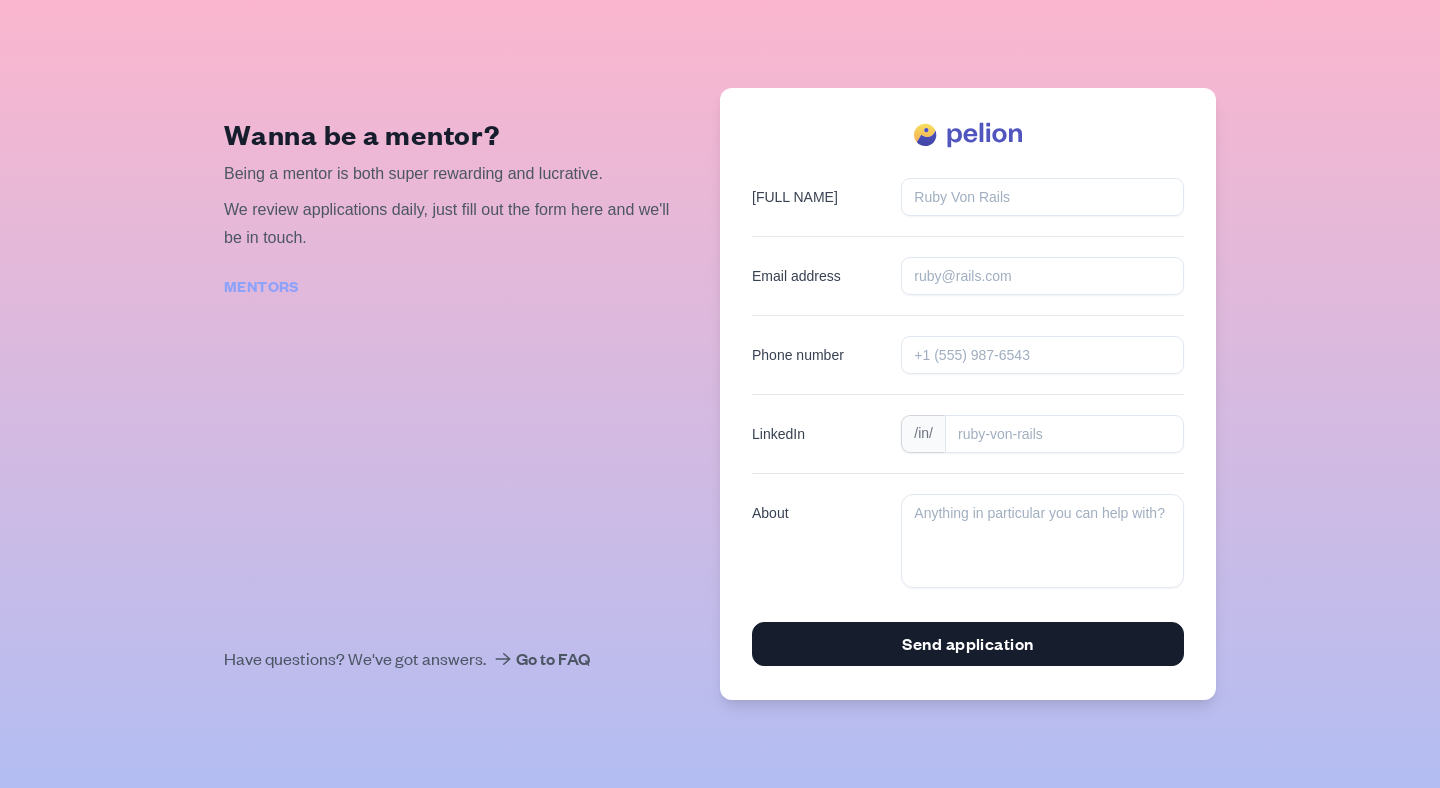 scroll, scrollTop: 0, scrollLeft: 0, axis: both 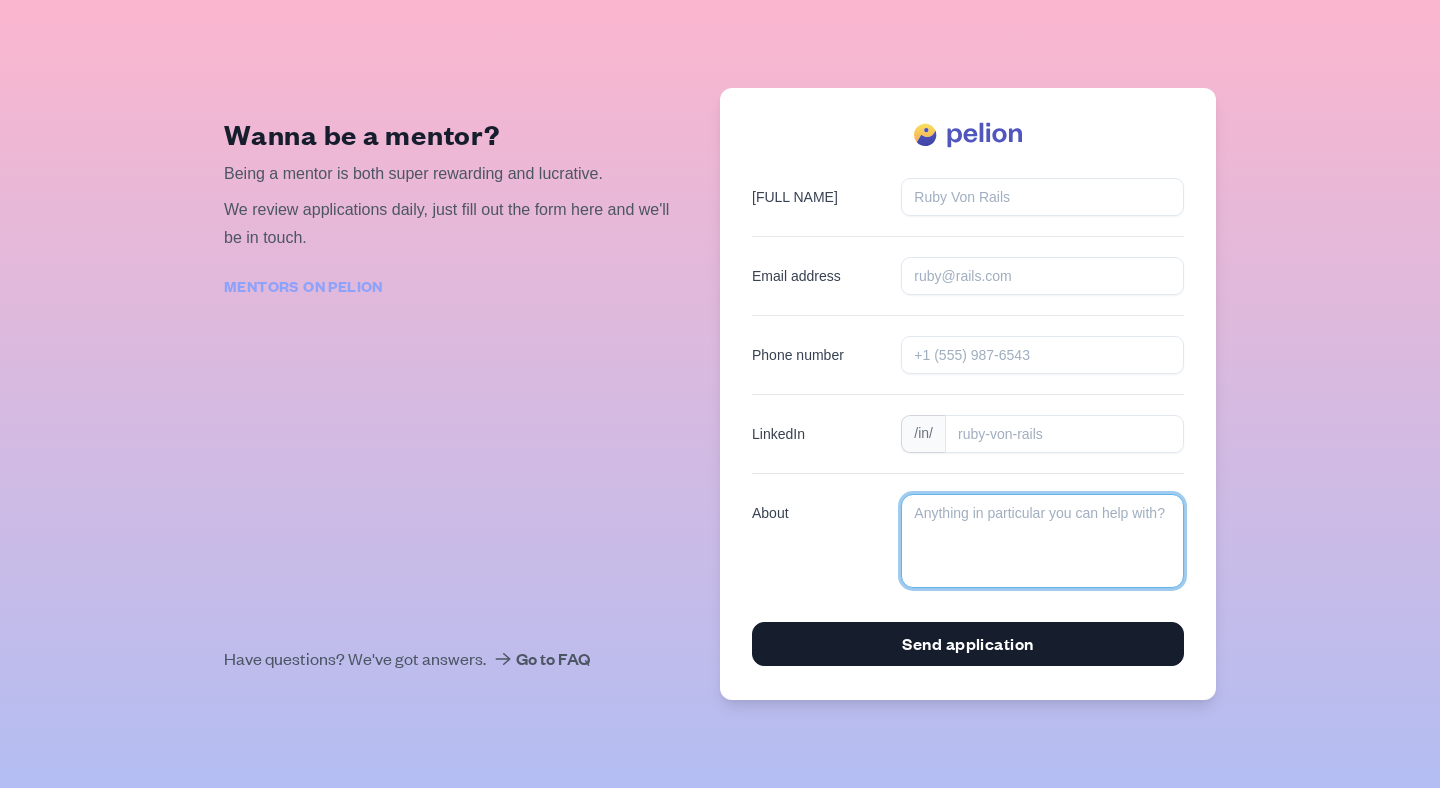 click at bounding box center (1042, 541) 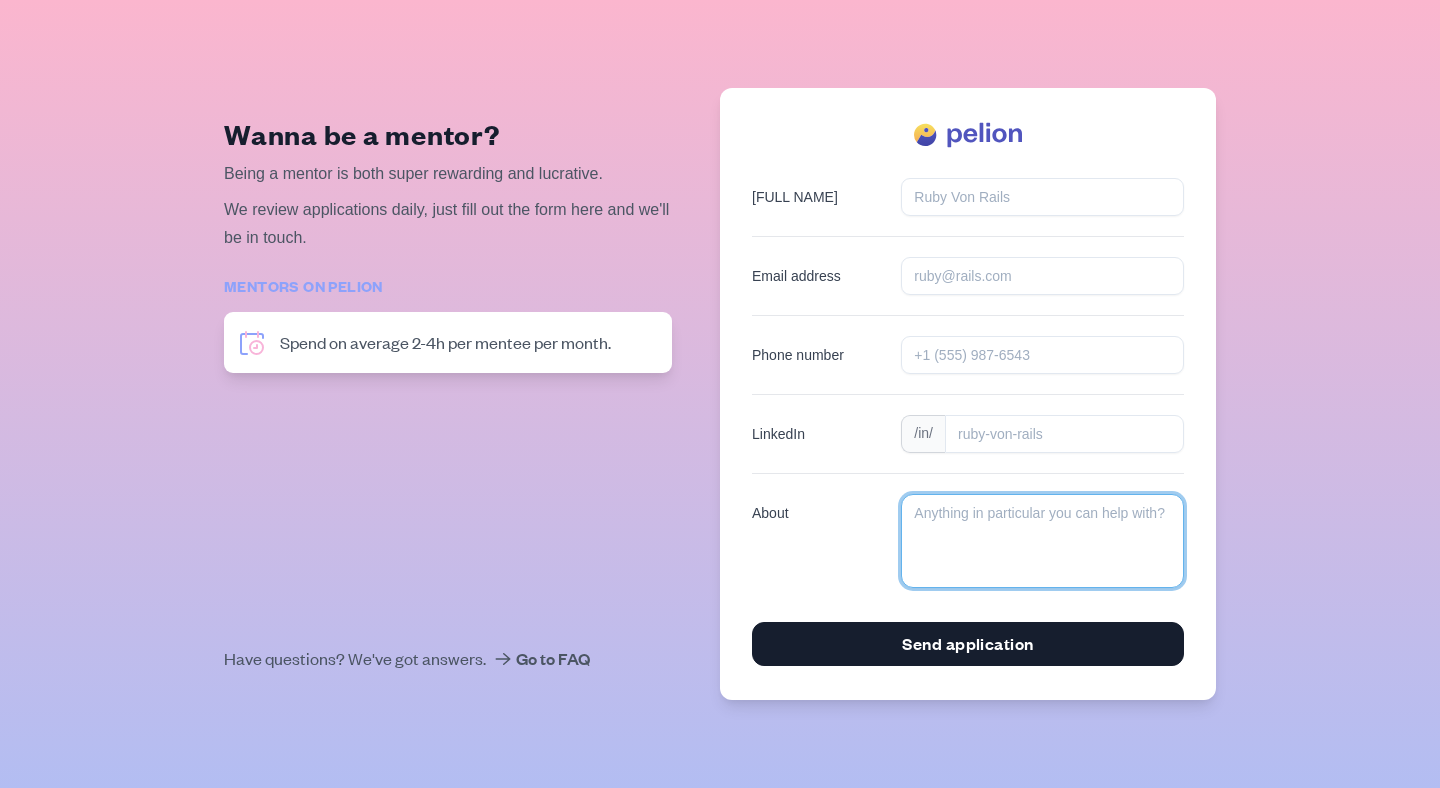 paste on "Product design, team leadership, equity and inclusion, design ethics, career and self-development, burnout" 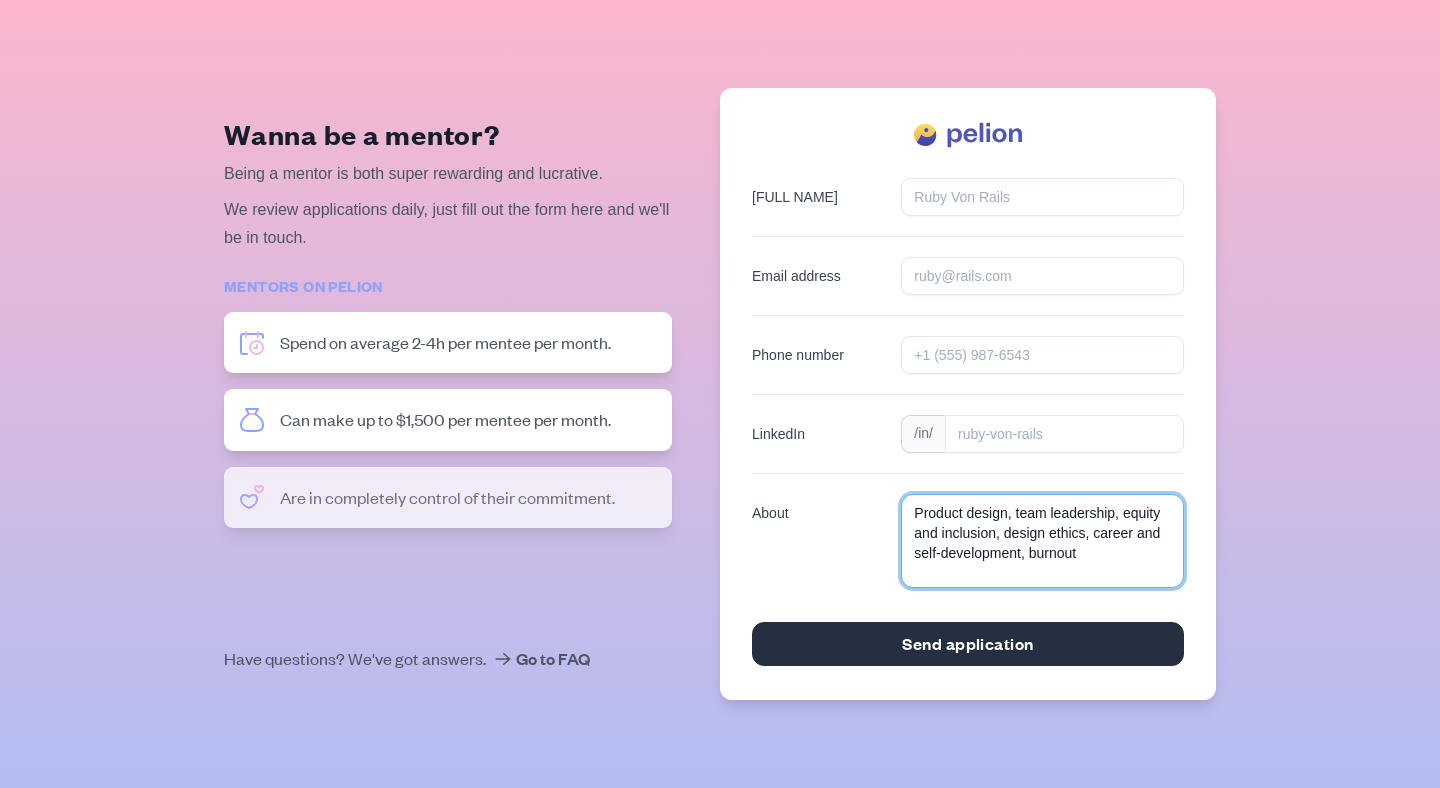 type on "Product design, team leadership, equity and inclusion, design ethics, career and self-development, burnout" 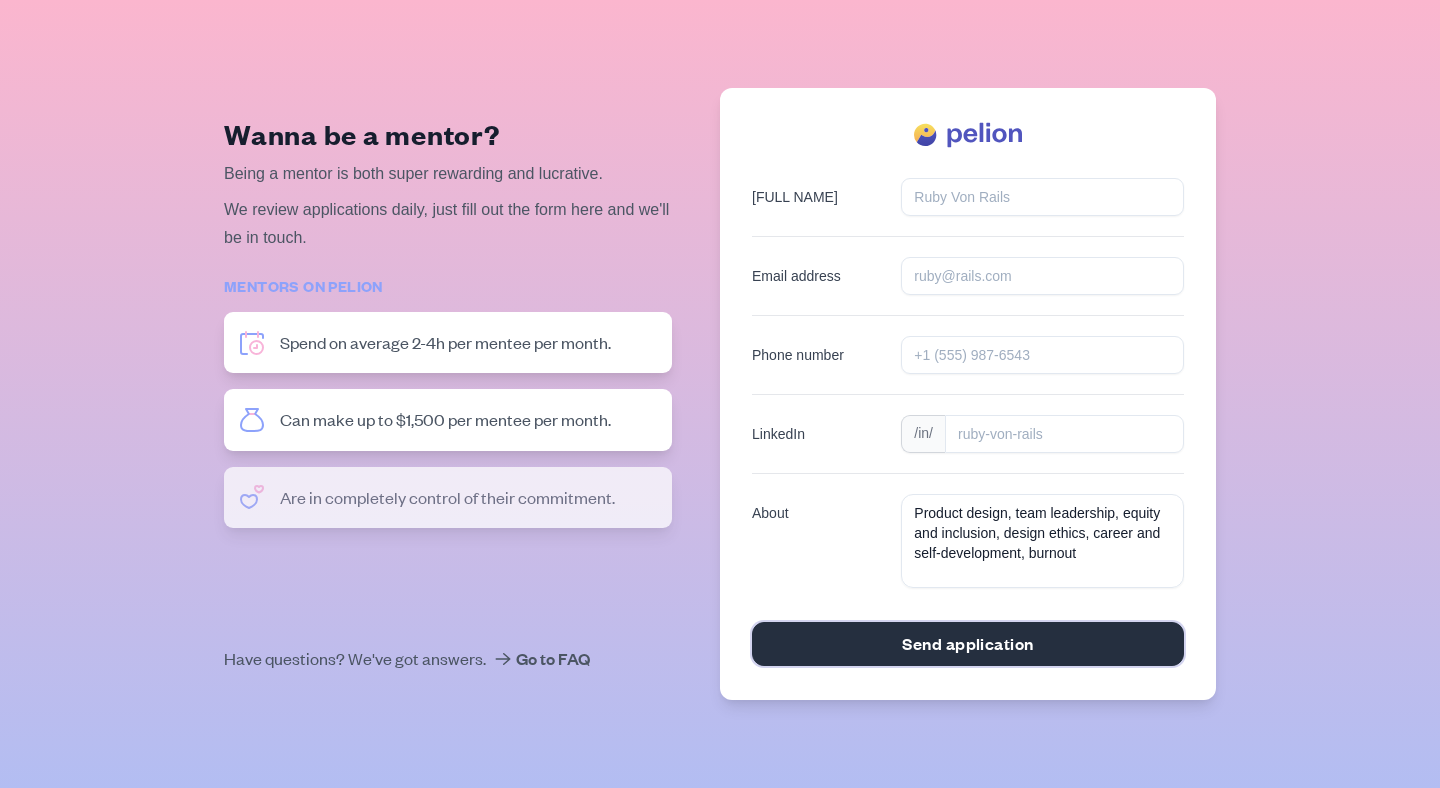 click on "Send application" at bounding box center (968, 644) 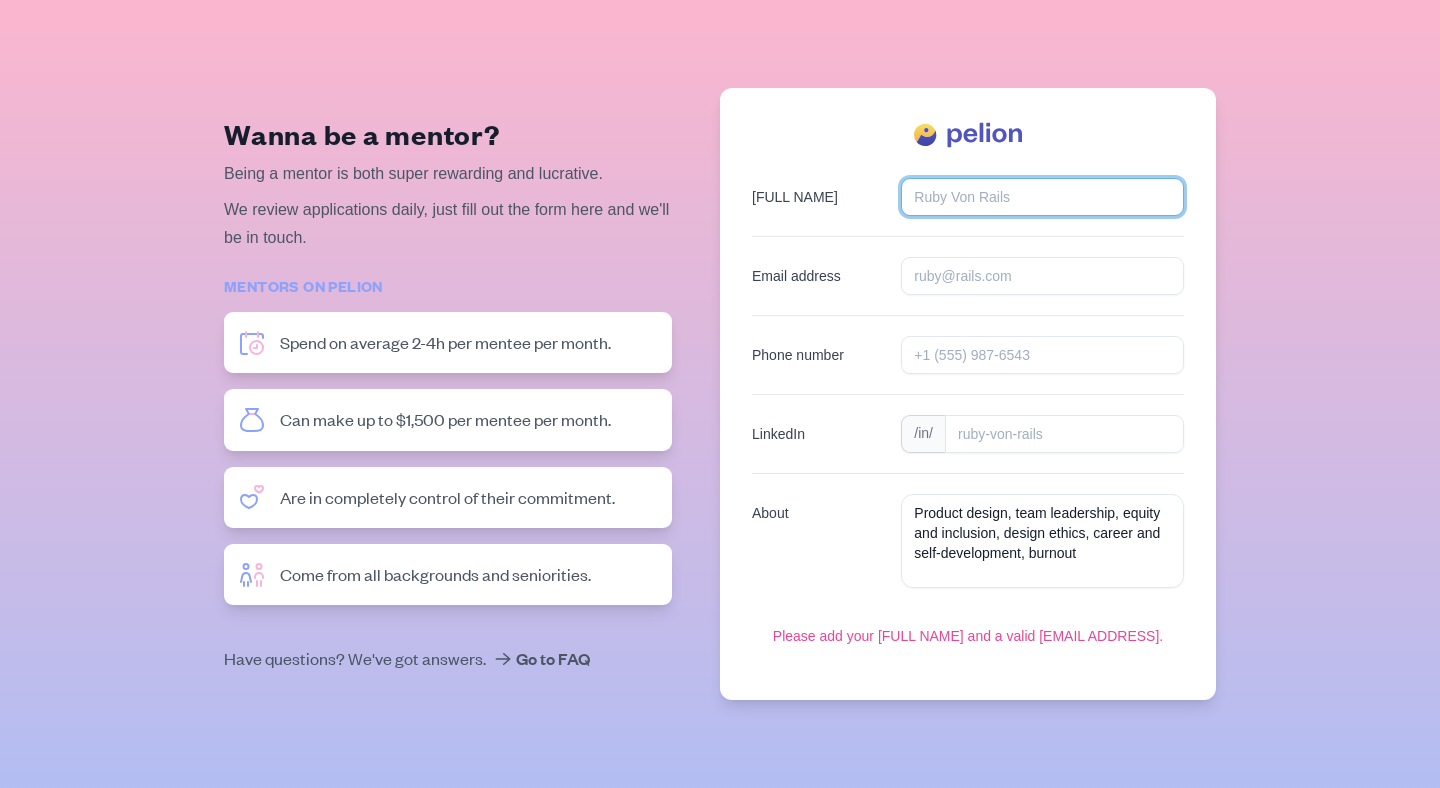 click on "[FULL NAME]" at bounding box center (1042, 197) 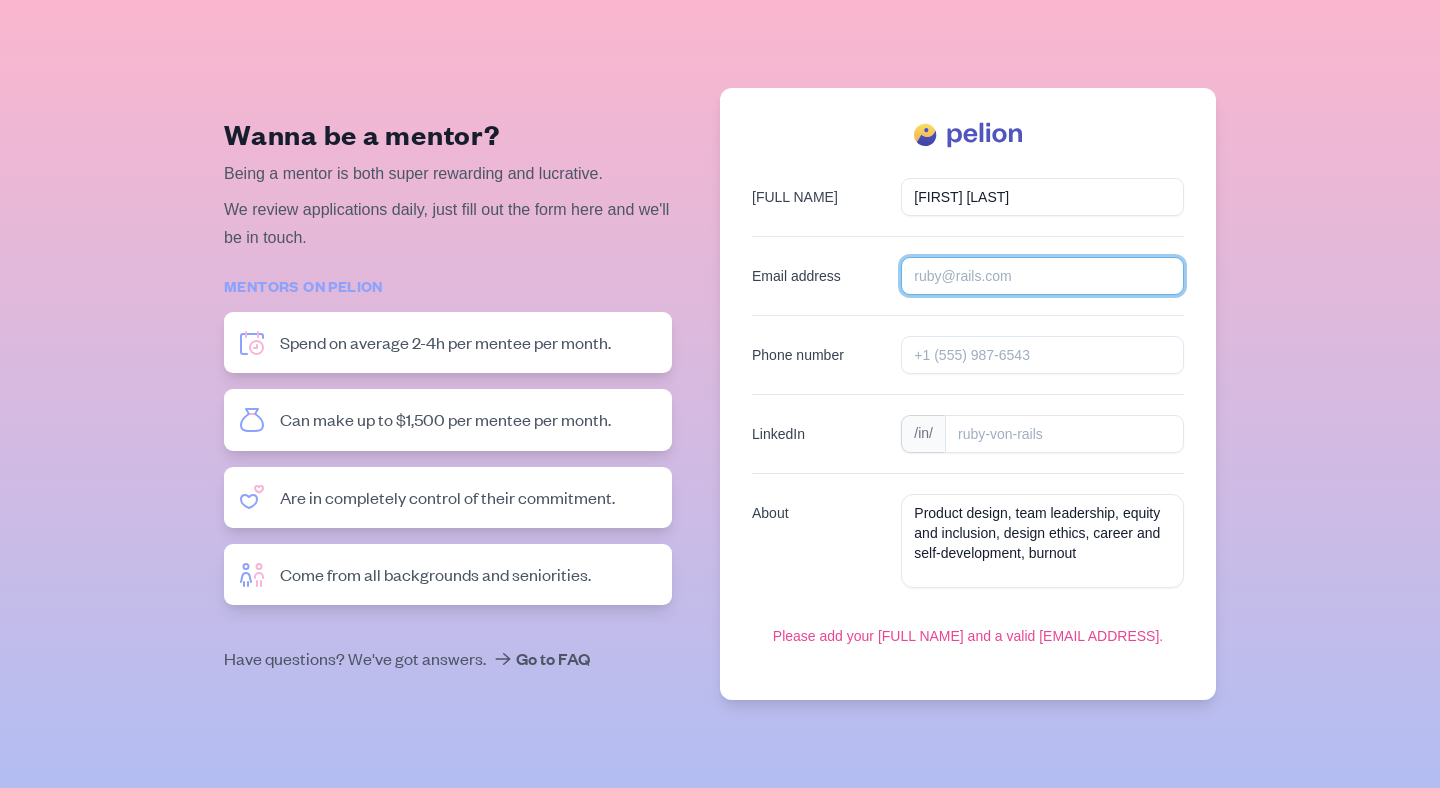type on "[EMAIL]" 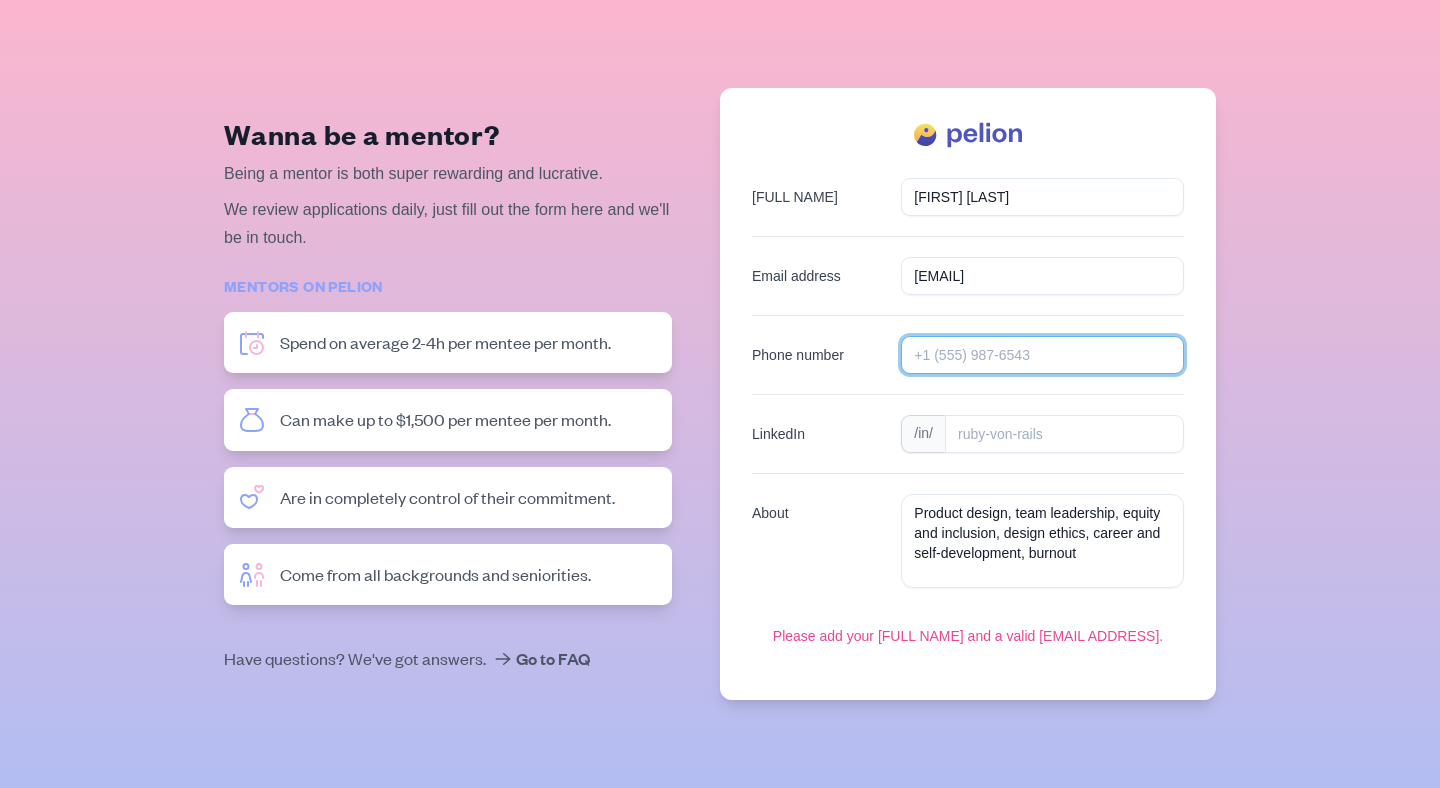 type on "[COUNTRYCODE][PHONE]" 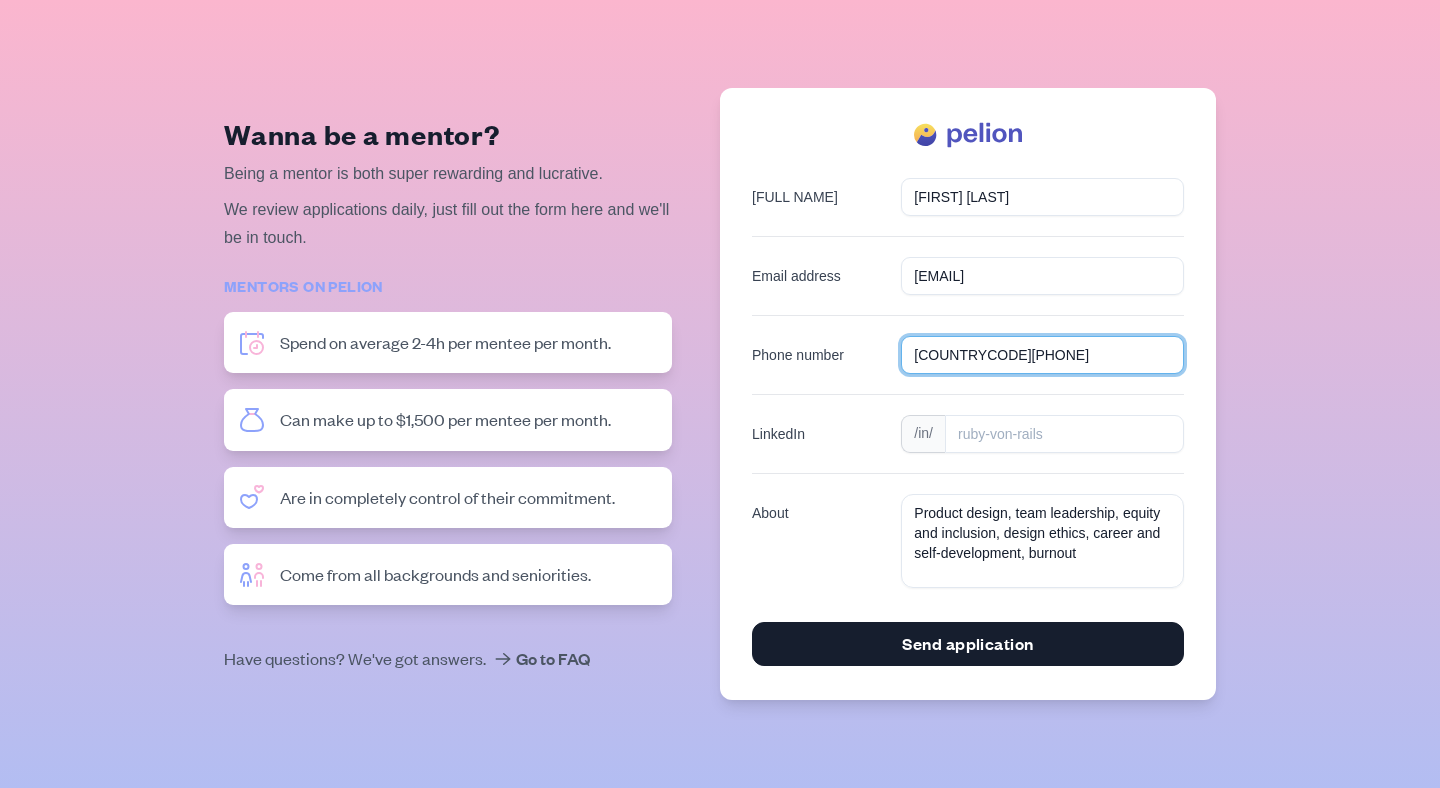 click on "Phone number" at bounding box center (1042, 355) 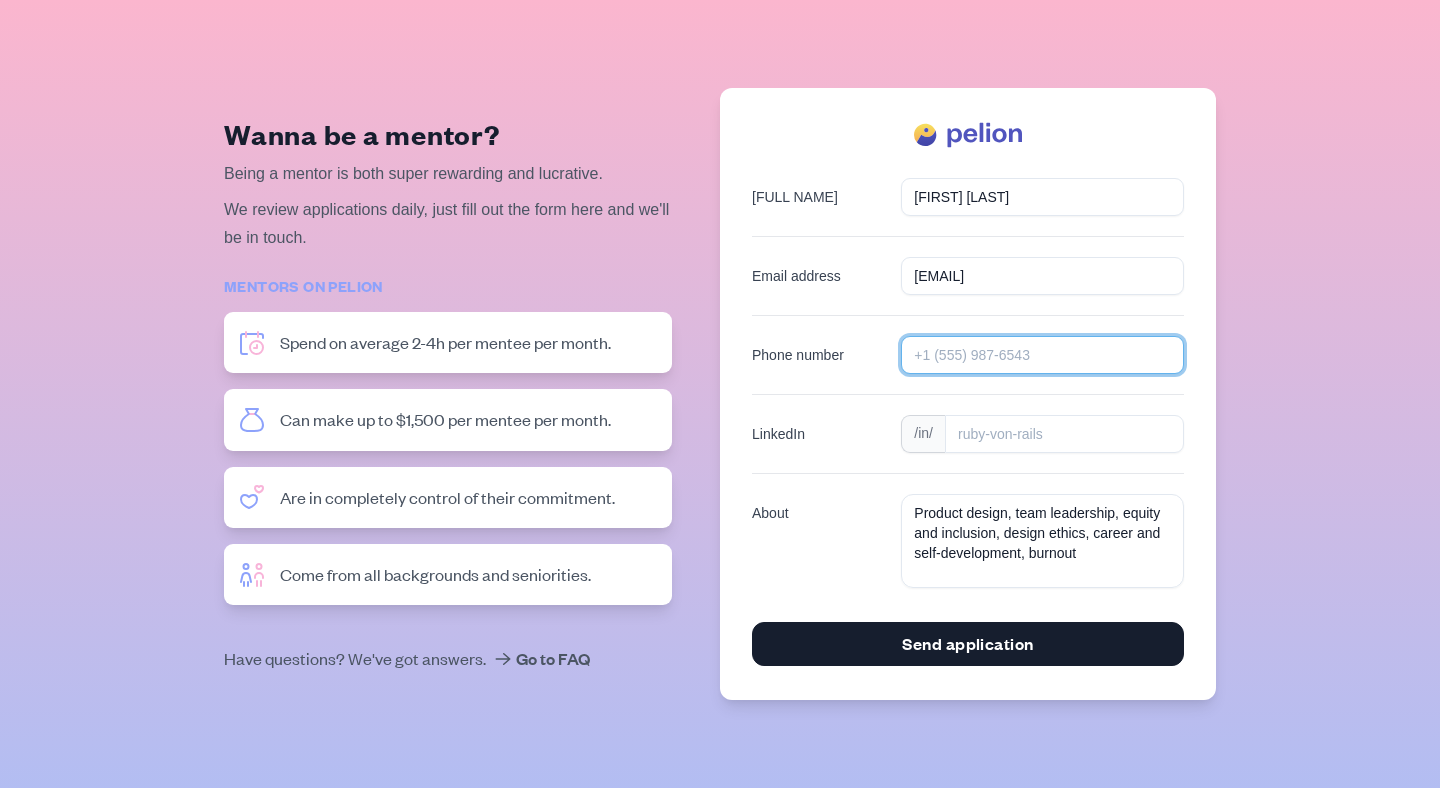type 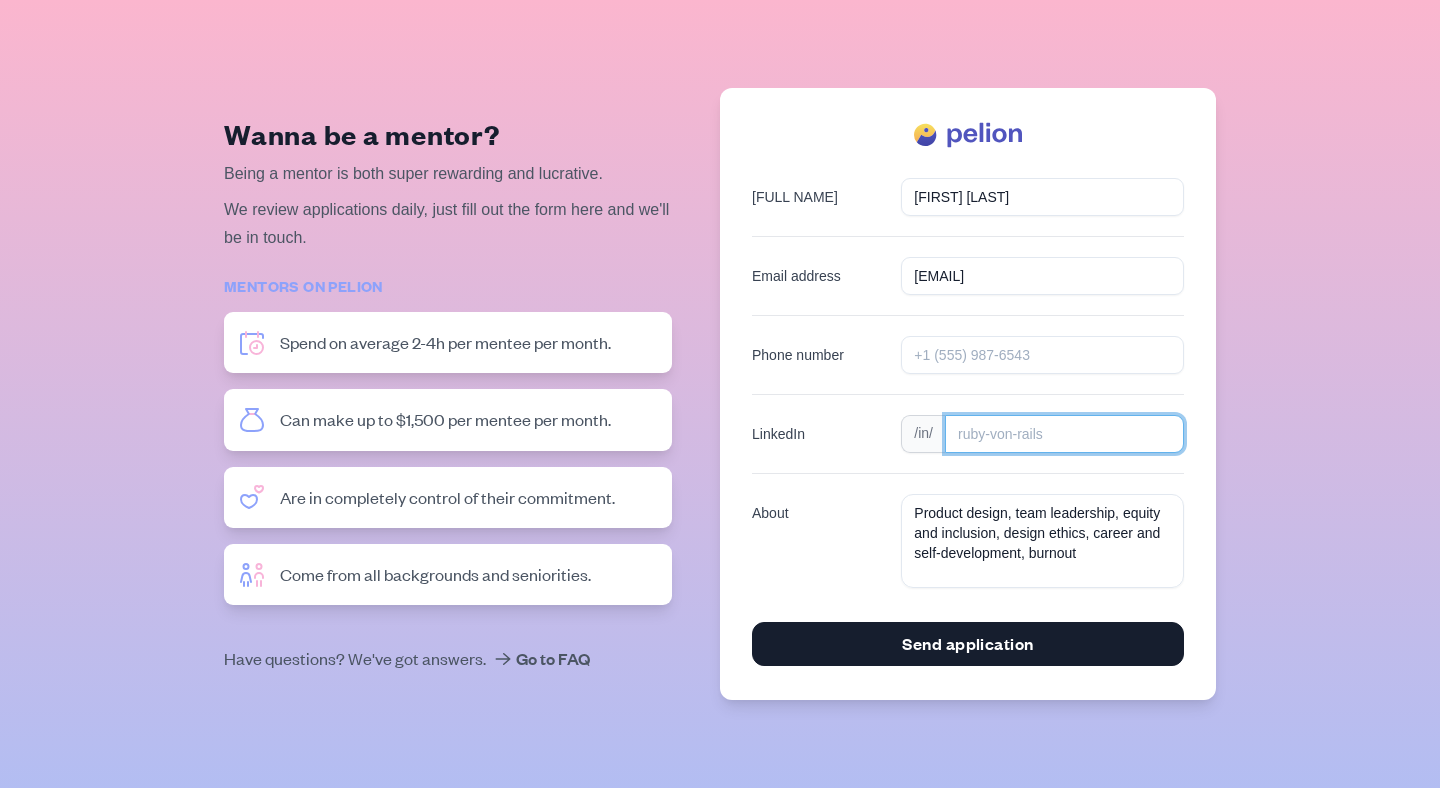 click on "LinkedIn" at bounding box center [1064, 434] 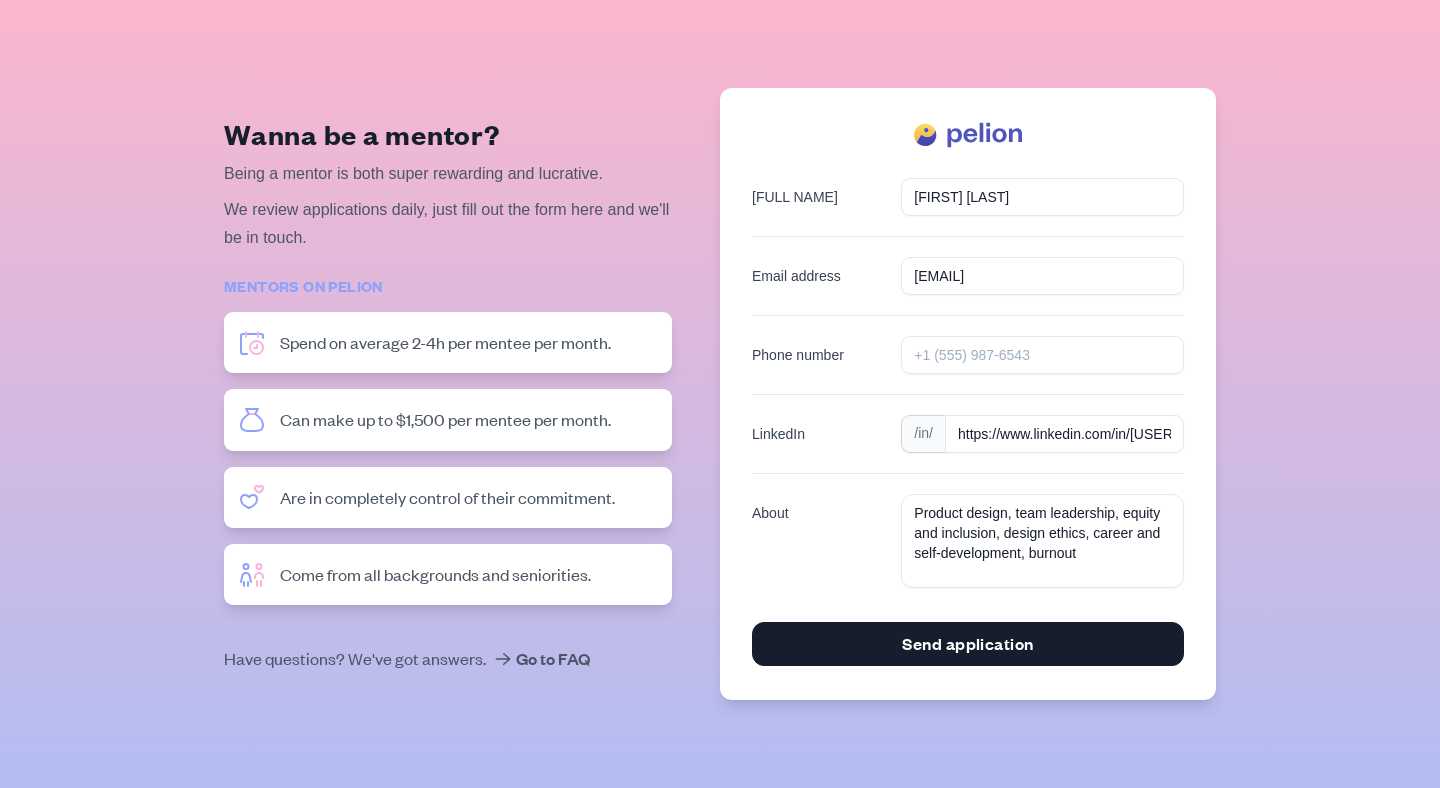 click on "Wanna be a mentor? Being a mentor is both super rewarding and lucrative. We review applications daily, just fill out the form here and we'll be in touch. Mentors on Pelion Spend on average 2-4h per mentee per month. Can make up to $1,500 per mentee per month. Are in completely control of their commitment. Come from all backgrounds and seniorities. Have questions? We've got answers. Go to FAQ [FULL NAME] [FULL NAME] [EMAIL ADDRESS] [EMAIL ADDRESS] [COUNTRYCODE][PHONE] /in/ https://www.linkedin.com/in/[USERNAME]/ About Product design, team leadership, equity and inclusion, design ethics, career and self-development, burnout Send application" at bounding box center [720, 394] 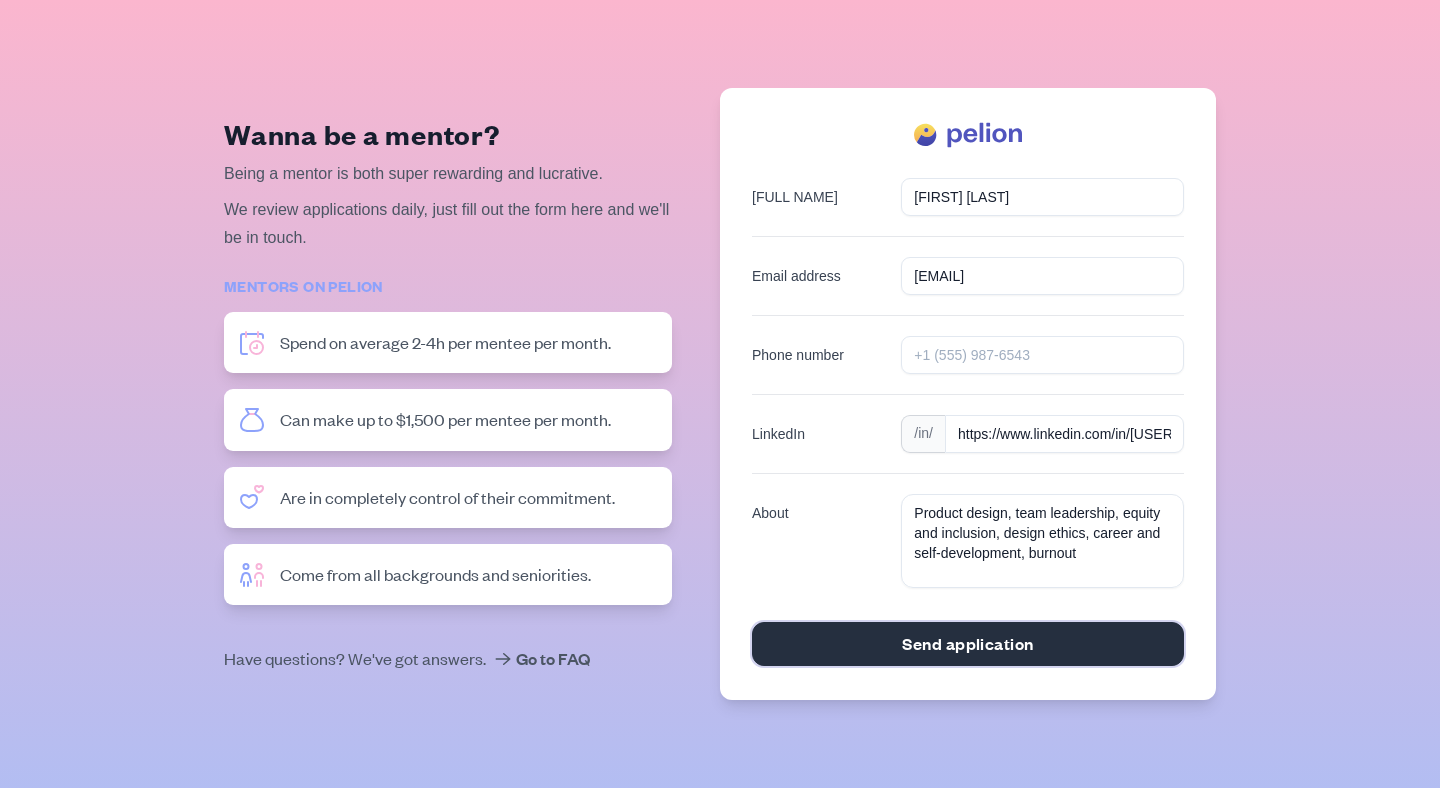 click on "Send application" at bounding box center [968, 644] 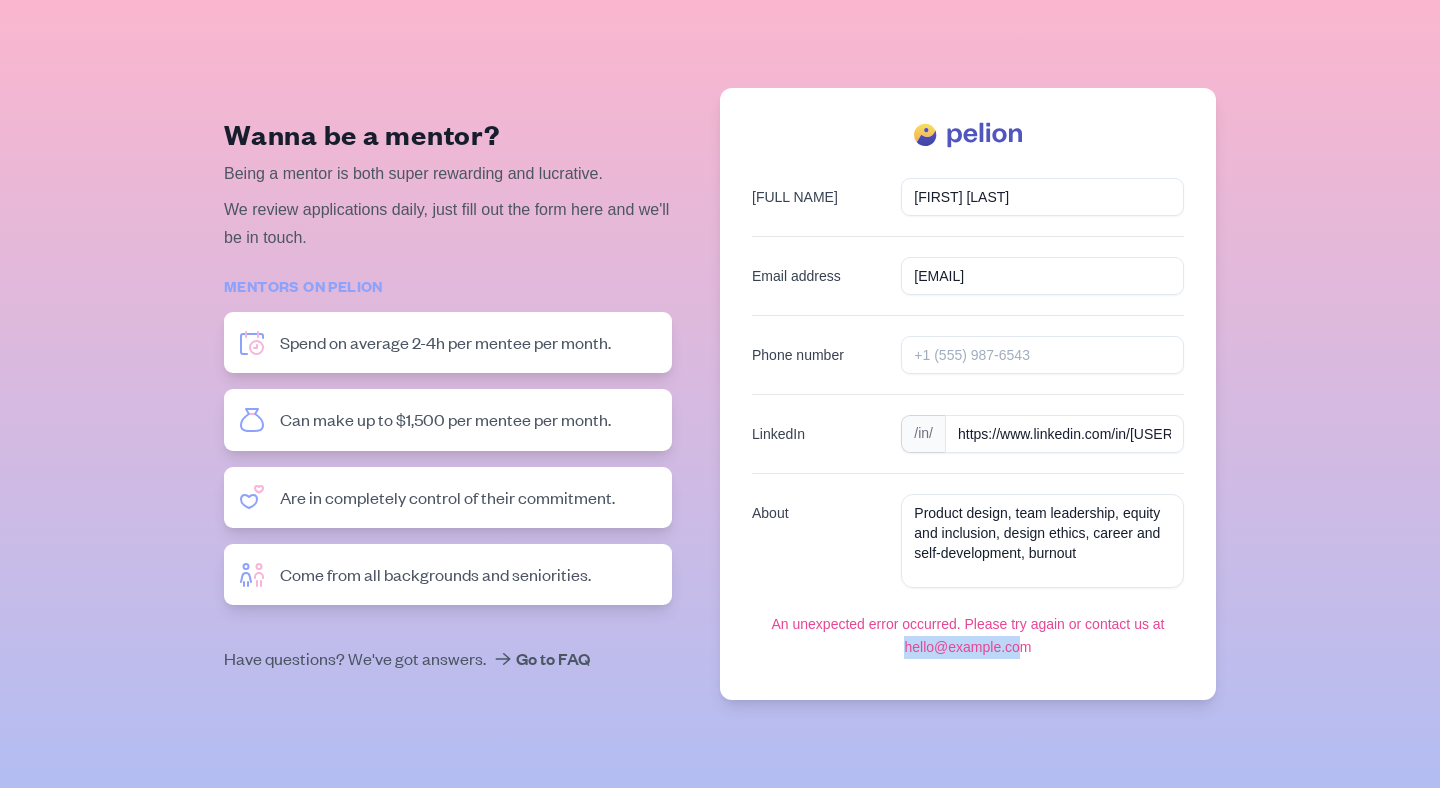 drag, startPoint x: 1025, startPoint y: 650, endPoint x: 884, endPoint y: 650, distance: 141 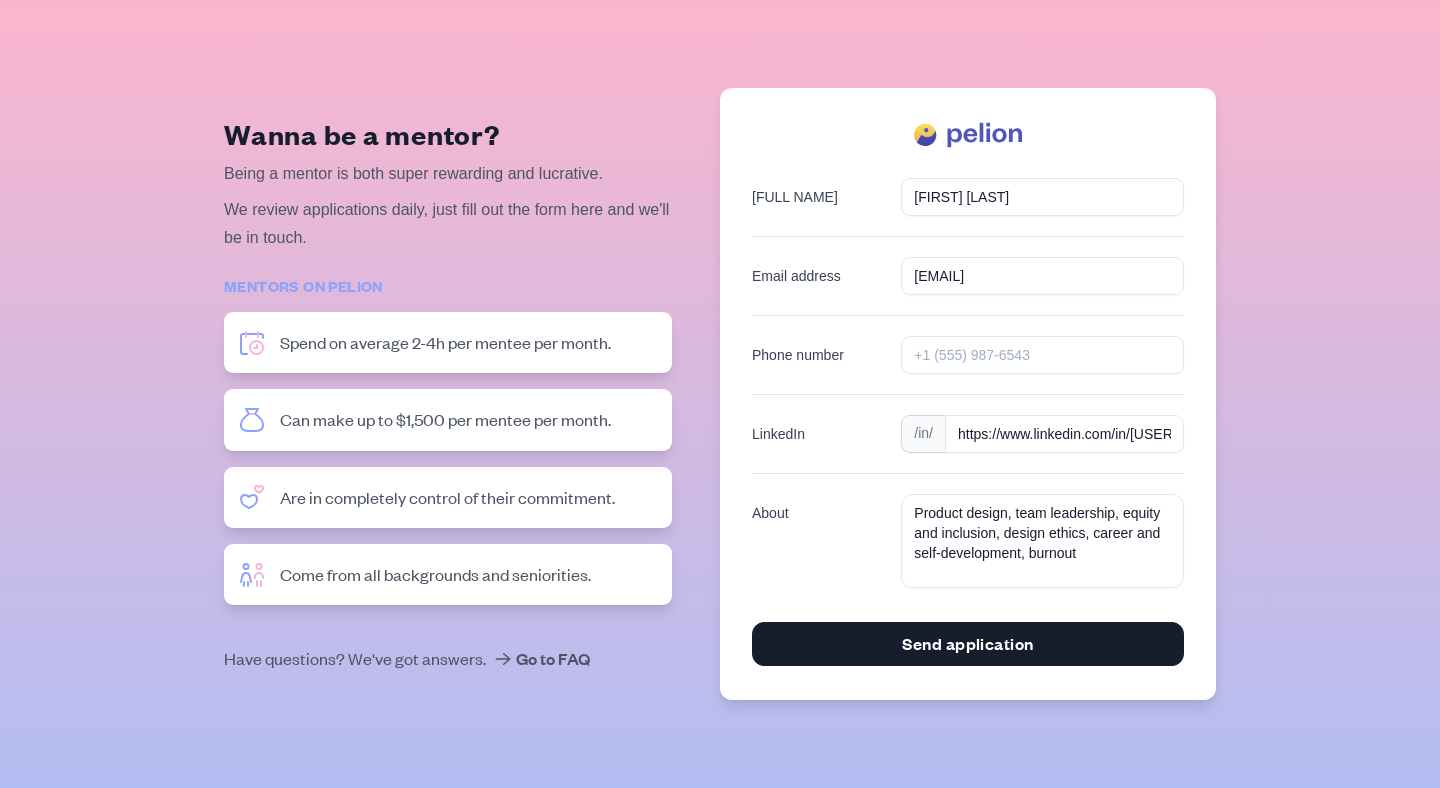 click on "Wanna be a mentor? Being a mentor is both super rewarding and lucrative. We review applications daily, just fill out the form here and we'll be in touch. Mentors on Pelion Spend on average 2-4h per mentee per month. Can make up to $1,500 per mentee per month. Are in completely control of their commitment. Come from all backgrounds and seniorities. Have questions? We've got answers. Go to FAQ [FULL NAME] [FULL NAME] [EMAIL ADDRESS] [EMAIL ADDRESS] [COUNTRYCODE][PHONE] /in/ https://www.linkedin.com/in/[USERNAME]/ About Product design, team leadership, equity and inclusion, design ethics, career and self-development, burnout Send application" at bounding box center (720, 394) 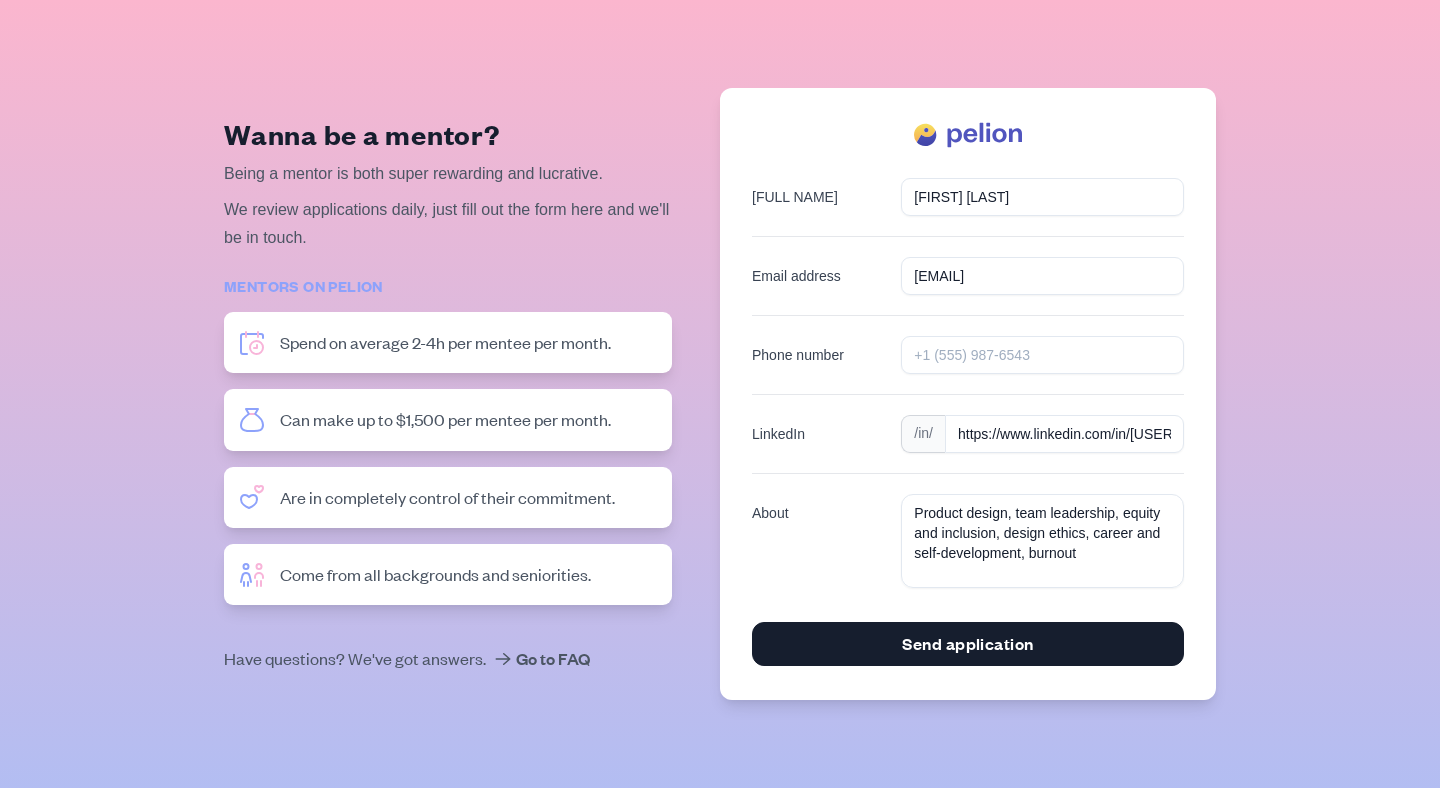 click on "Wanna be a mentor?" at bounding box center (362, 134) 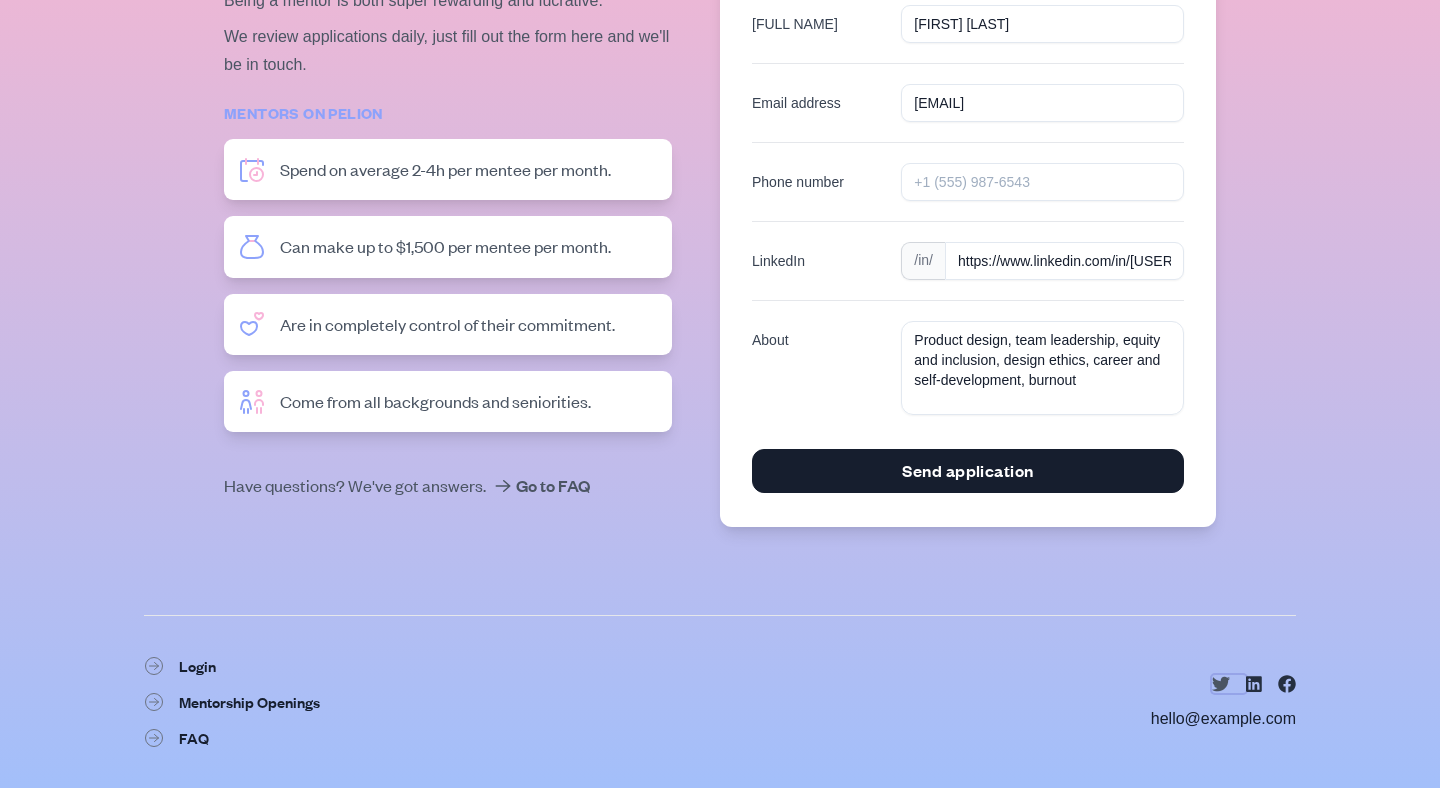 click 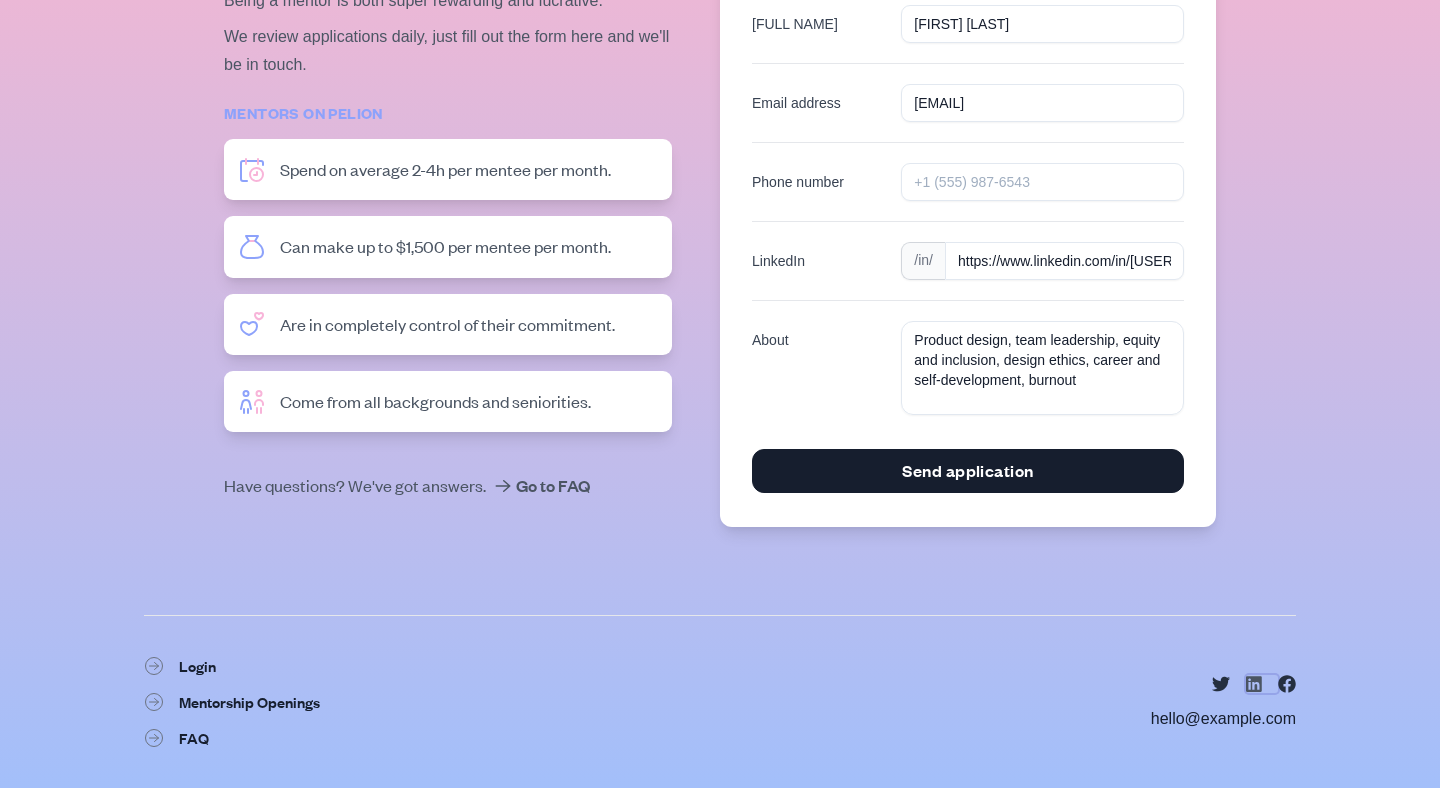click 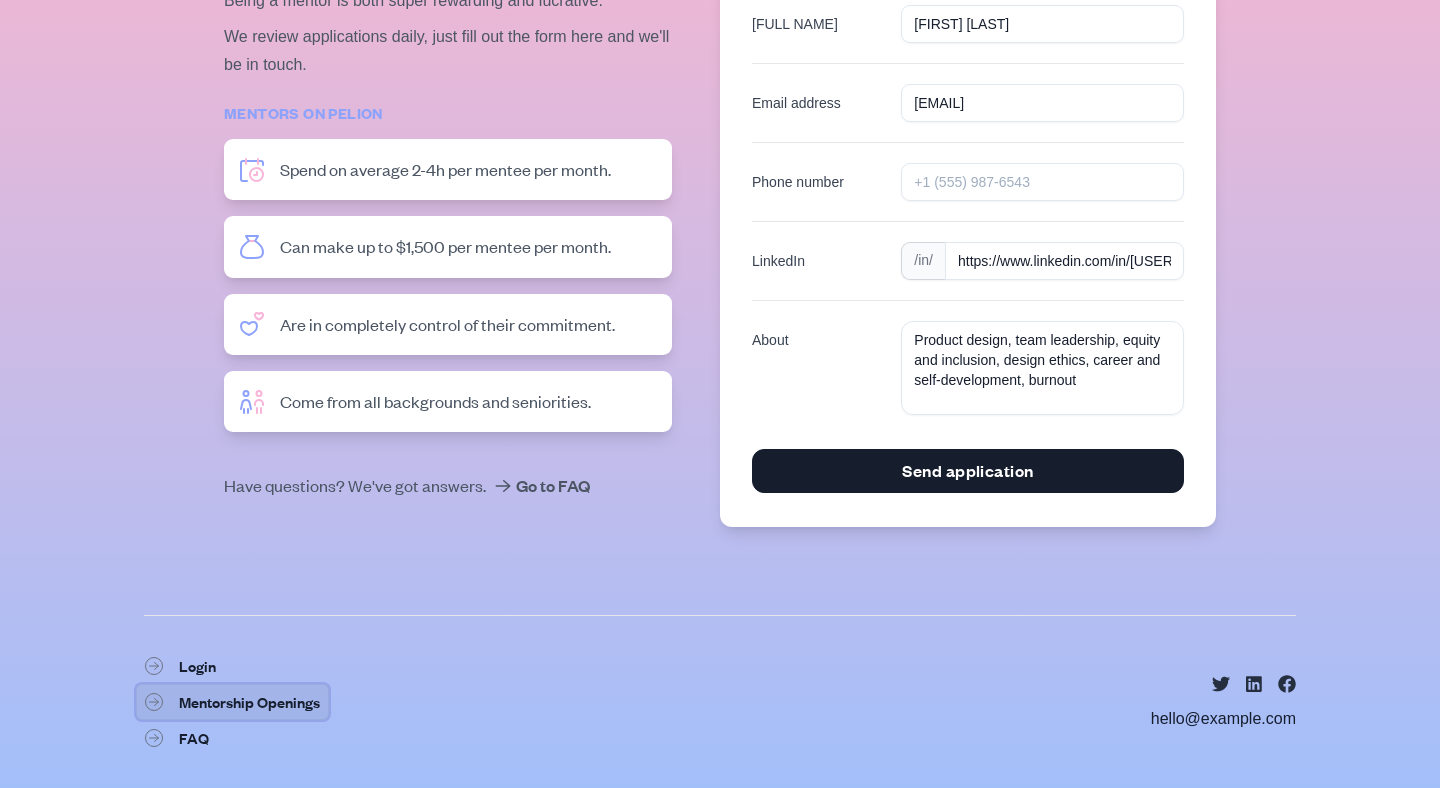 click on "Mentorship Openings" at bounding box center [232, 702] 